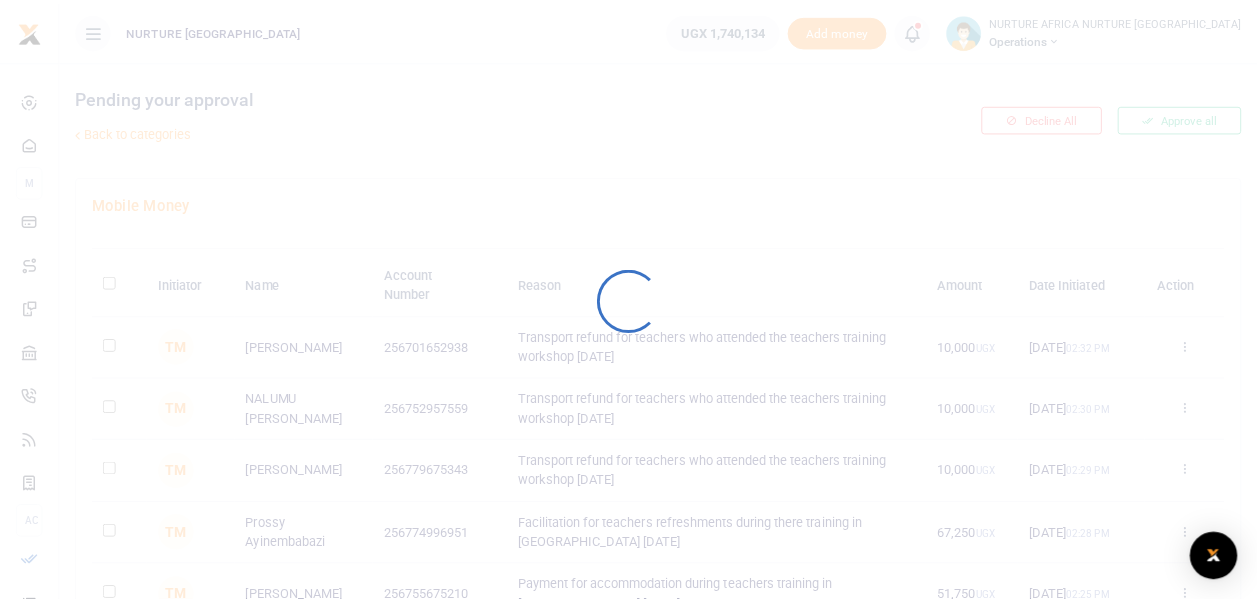 scroll, scrollTop: 0, scrollLeft: 0, axis: both 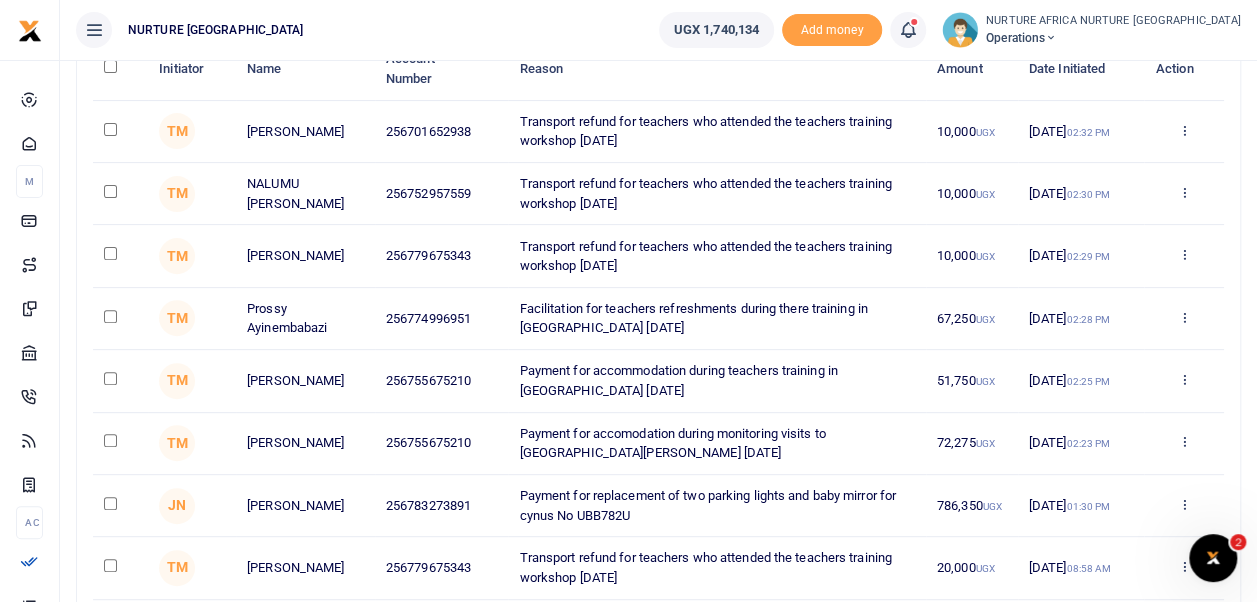click at bounding box center [120, 568] 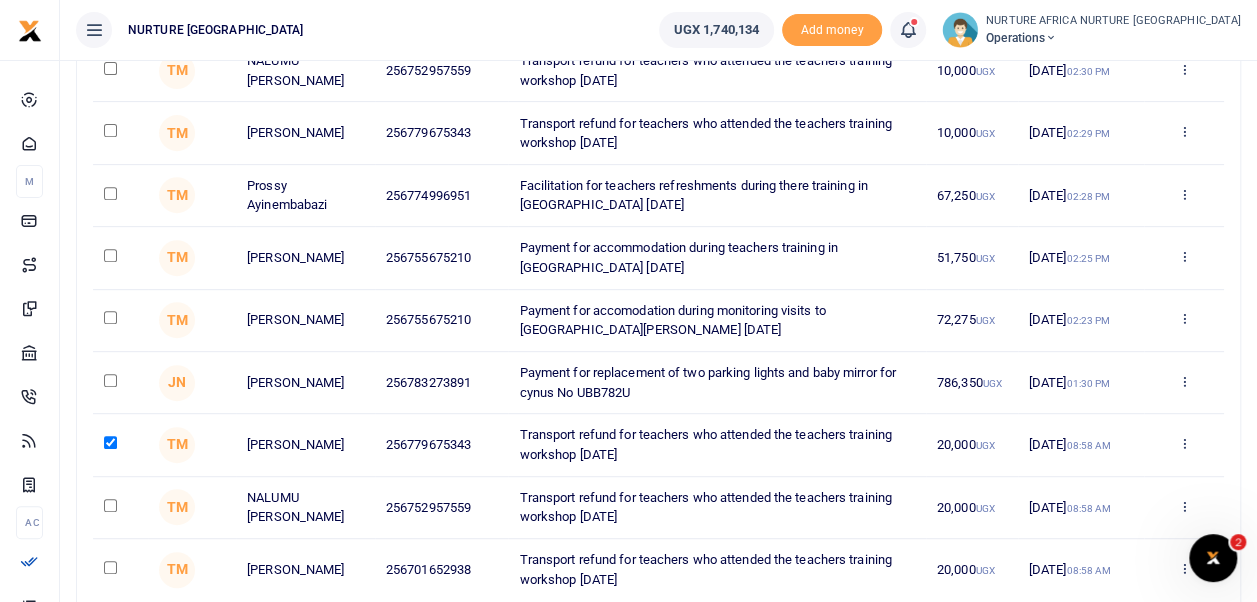scroll, scrollTop: 358, scrollLeft: 0, axis: vertical 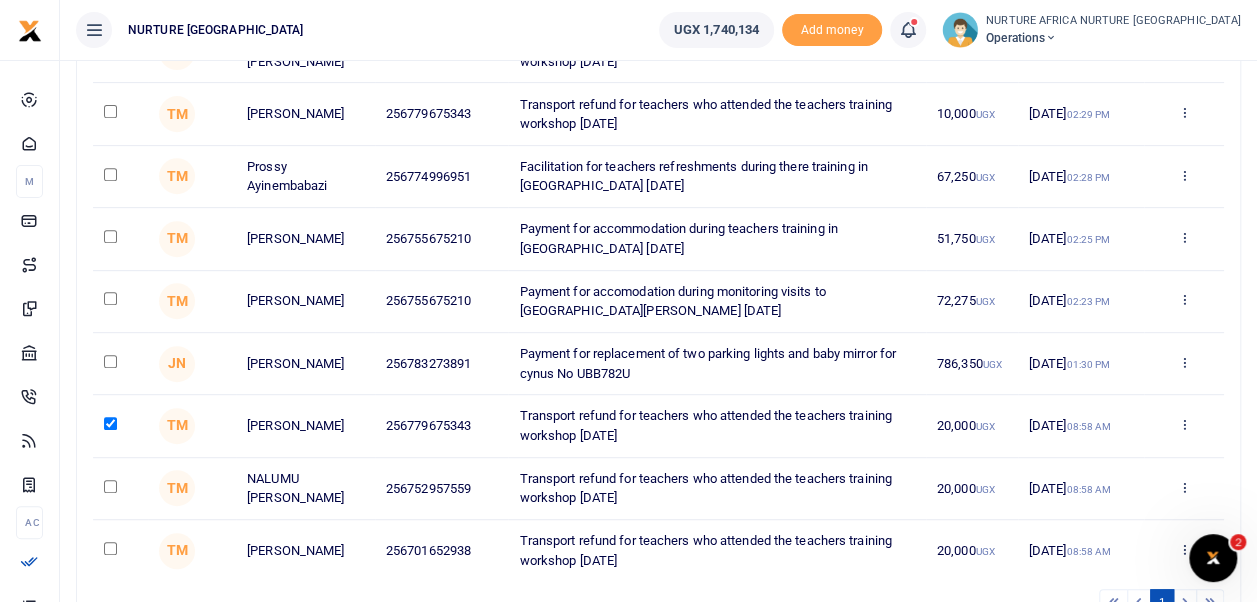 click at bounding box center [110, 486] 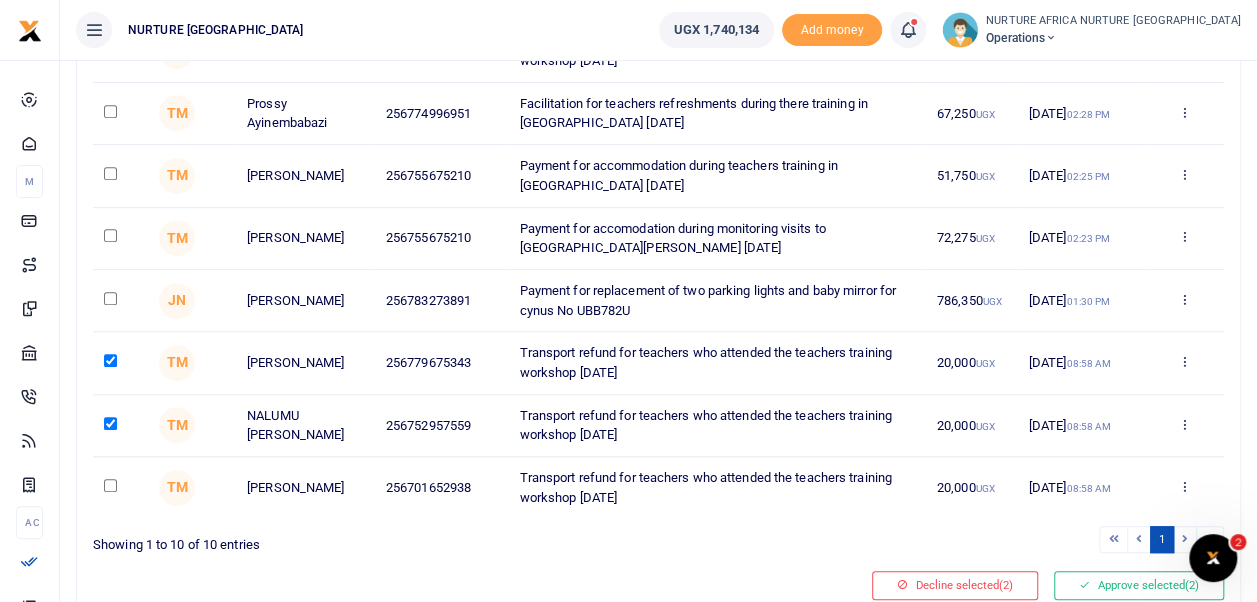 scroll, scrollTop: 426, scrollLeft: 0, axis: vertical 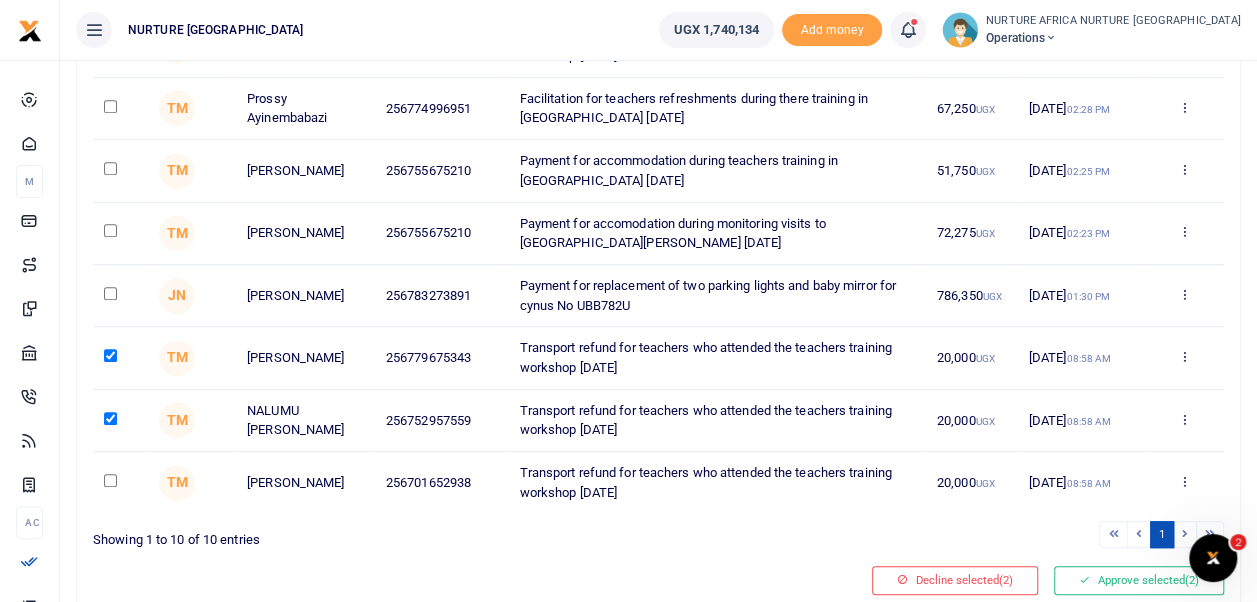 click at bounding box center [110, 480] 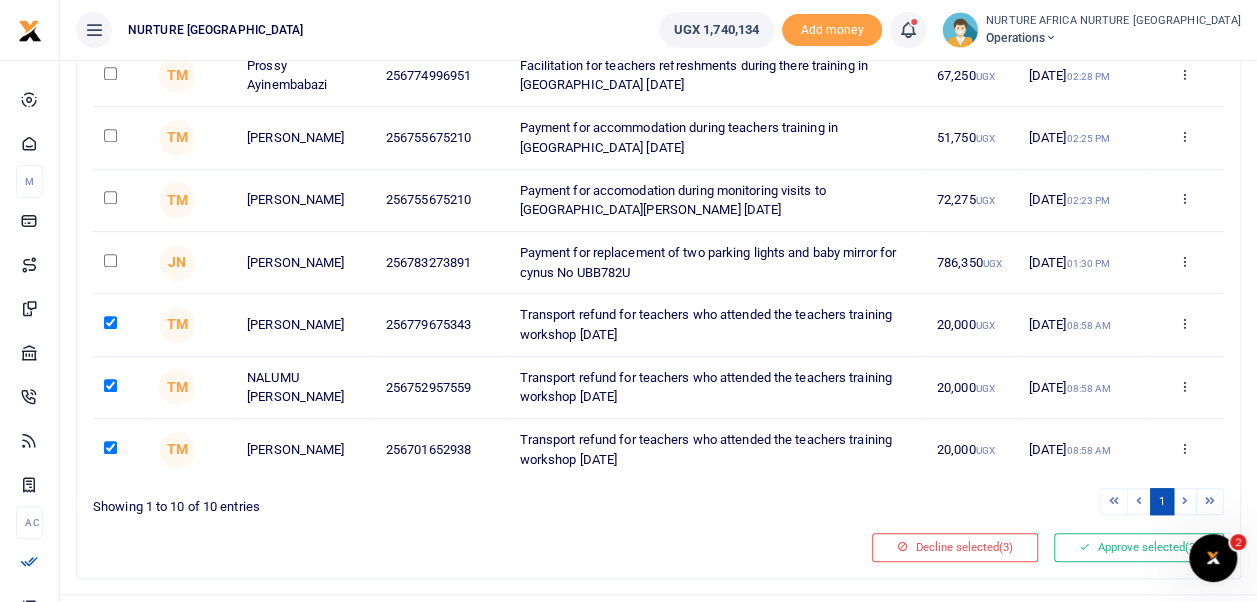 scroll, scrollTop: 497, scrollLeft: 0, axis: vertical 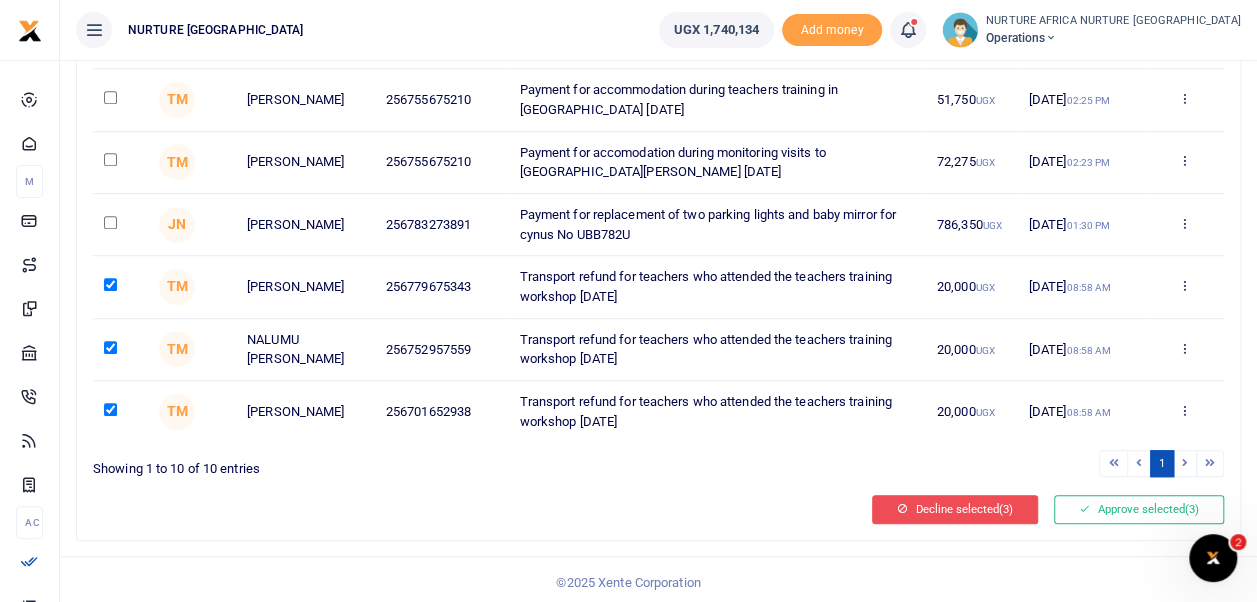 click on "Decline selected  (3)" at bounding box center [955, 509] 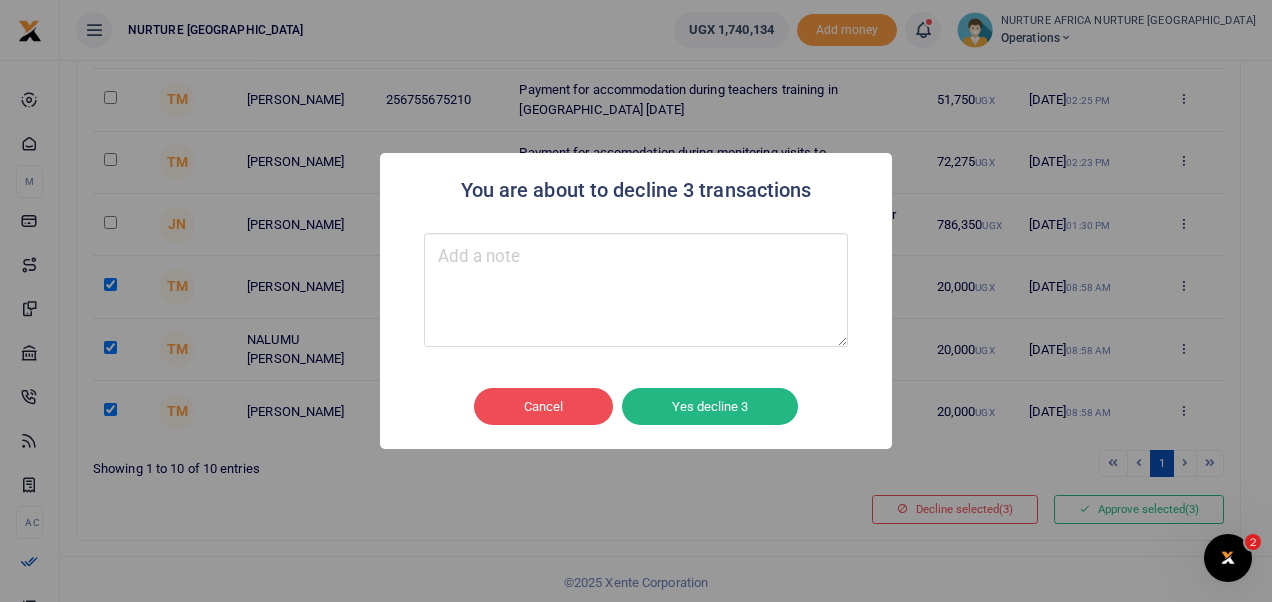 click at bounding box center (636, 290) 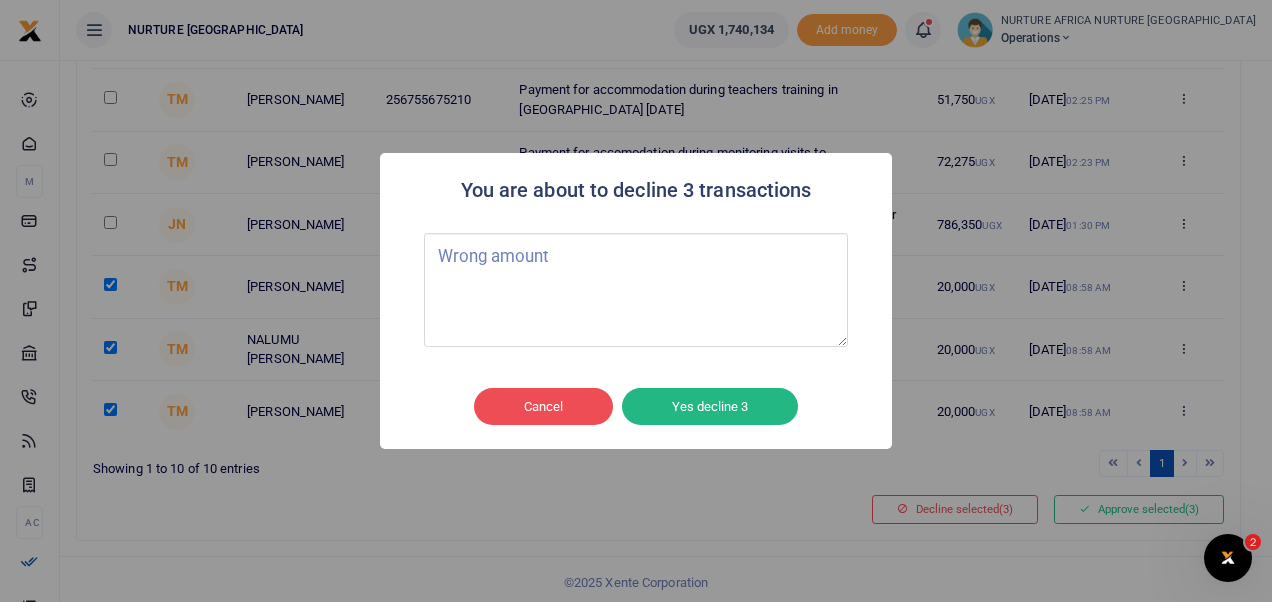 type on "Wrong amount" 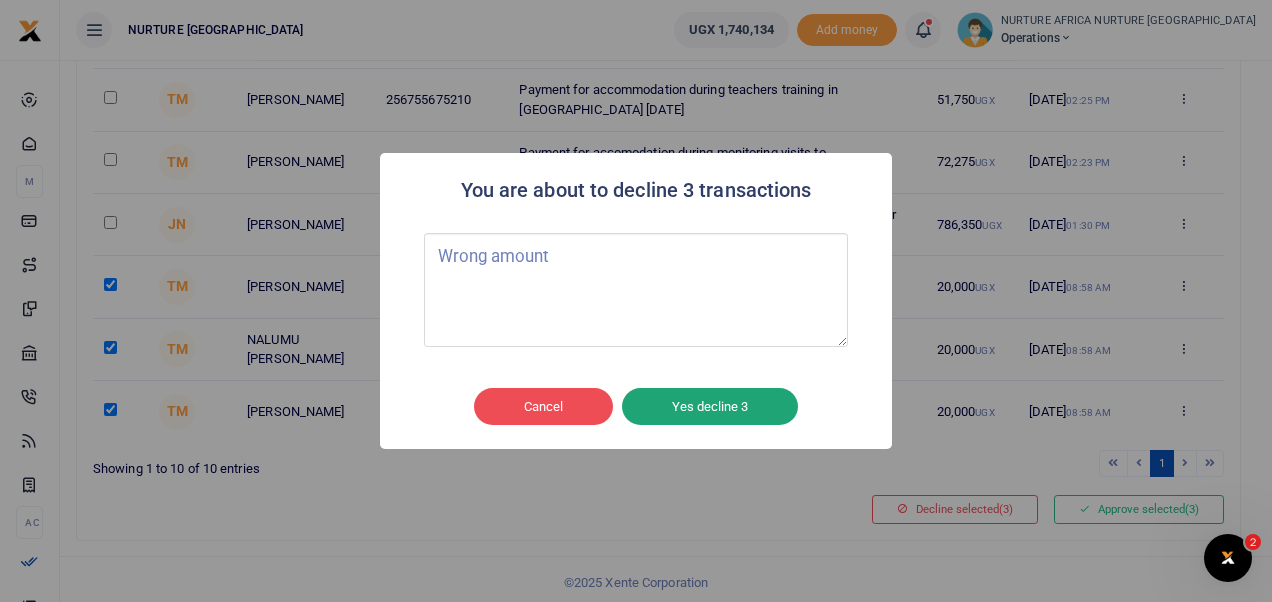 click on "Yes decline 3" at bounding box center [710, 407] 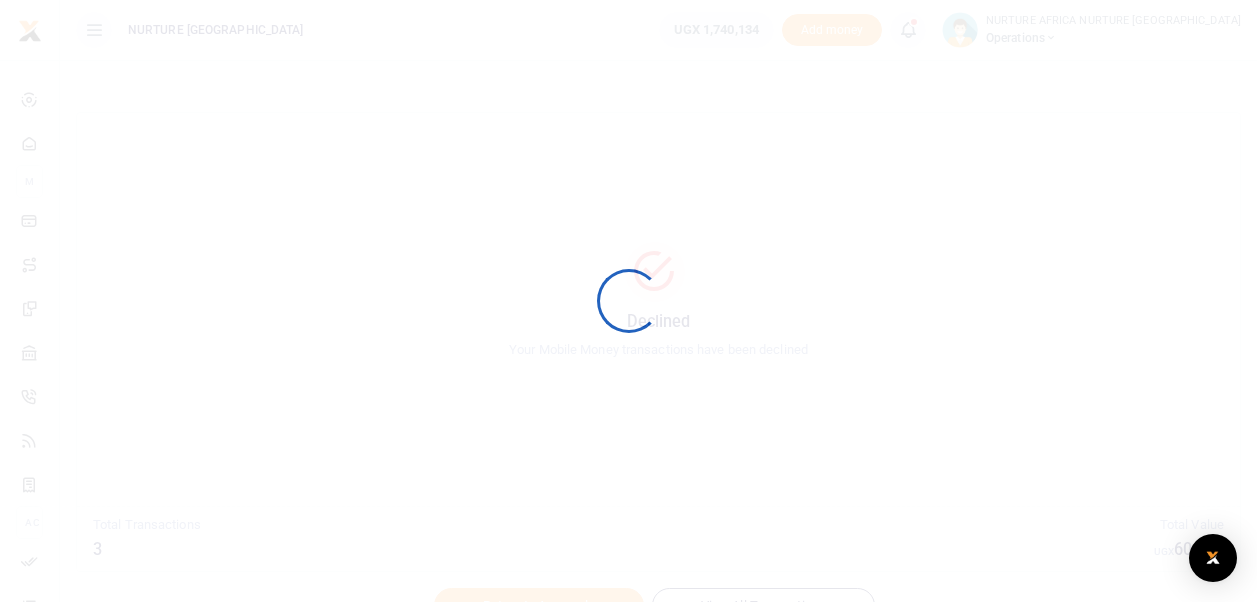 scroll, scrollTop: 0, scrollLeft: 0, axis: both 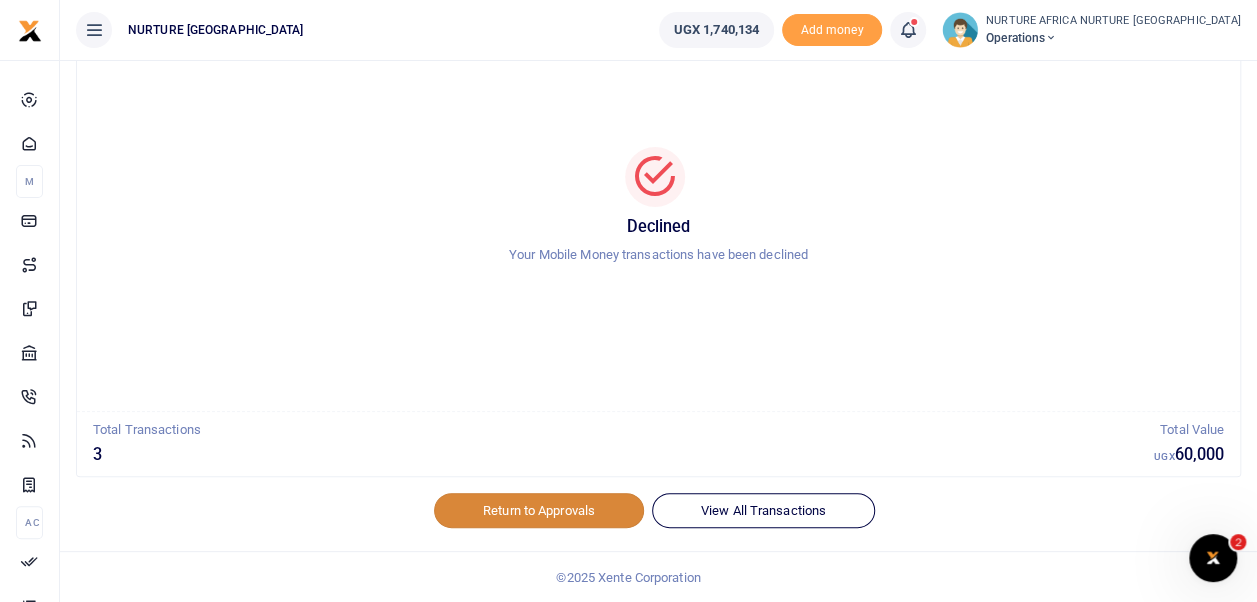 click on "Return to Approvals" at bounding box center [539, 510] 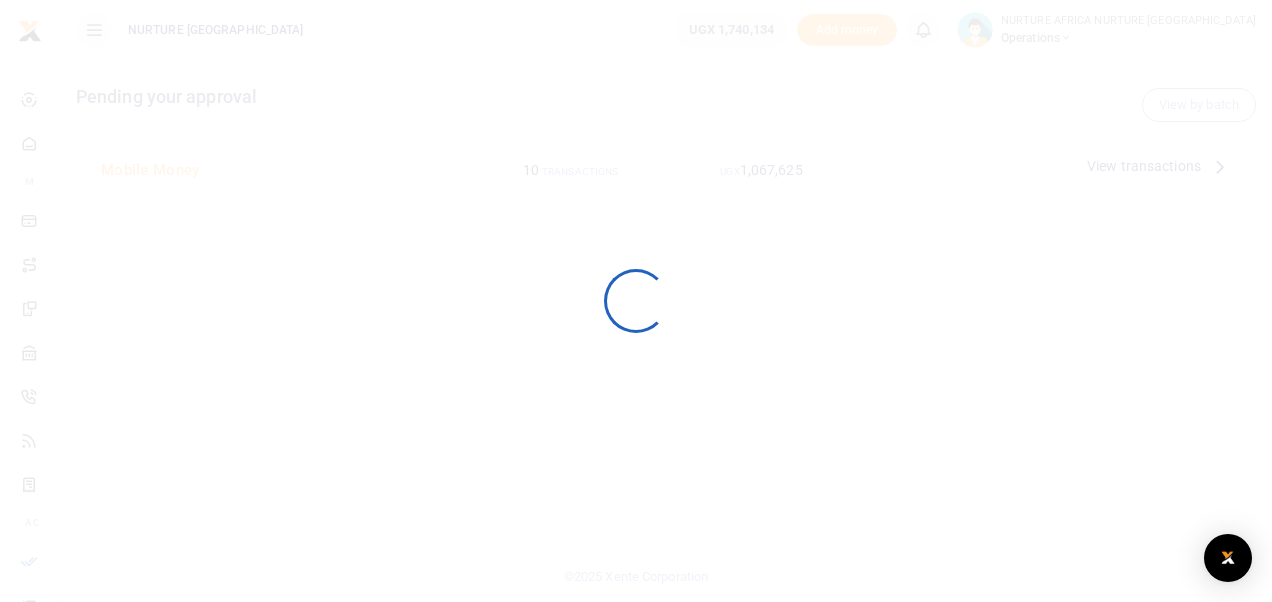 scroll, scrollTop: 0, scrollLeft: 0, axis: both 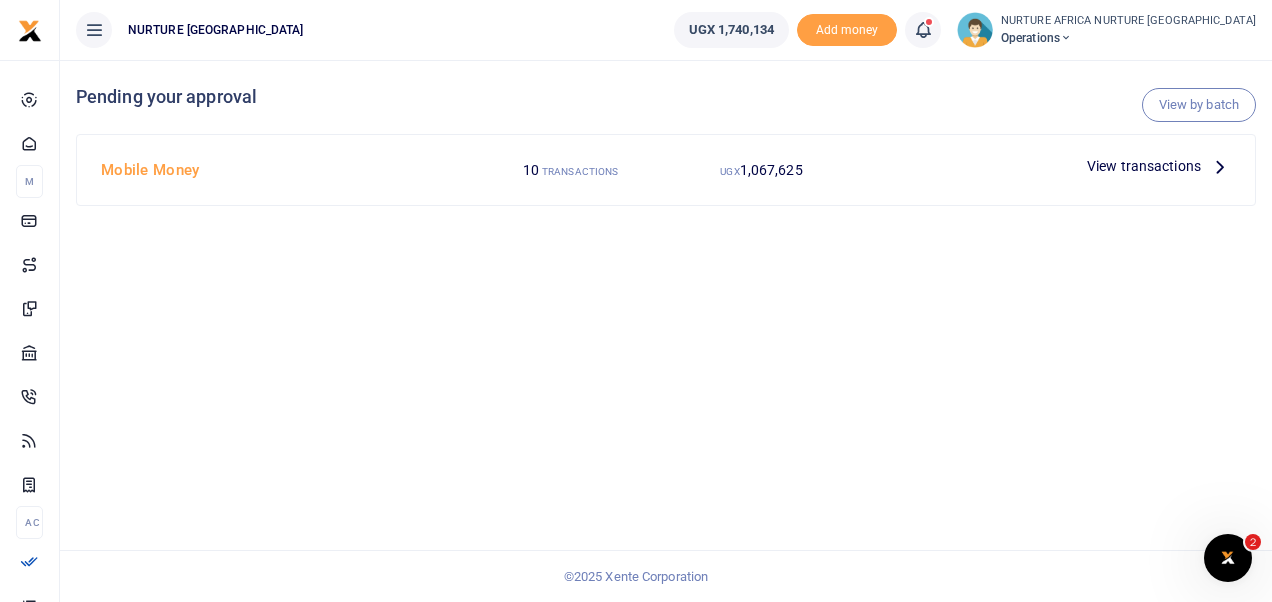 click on "View transactions" at bounding box center [1144, 166] 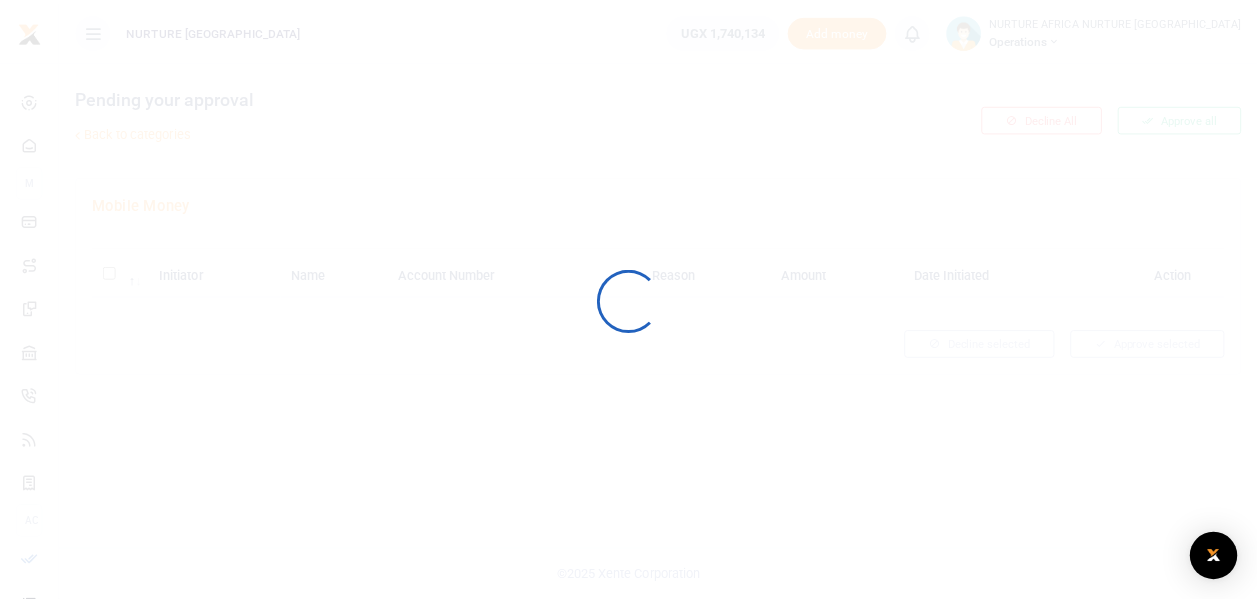 scroll, scrollTop: 0, scrollLeft: 0, axis: both 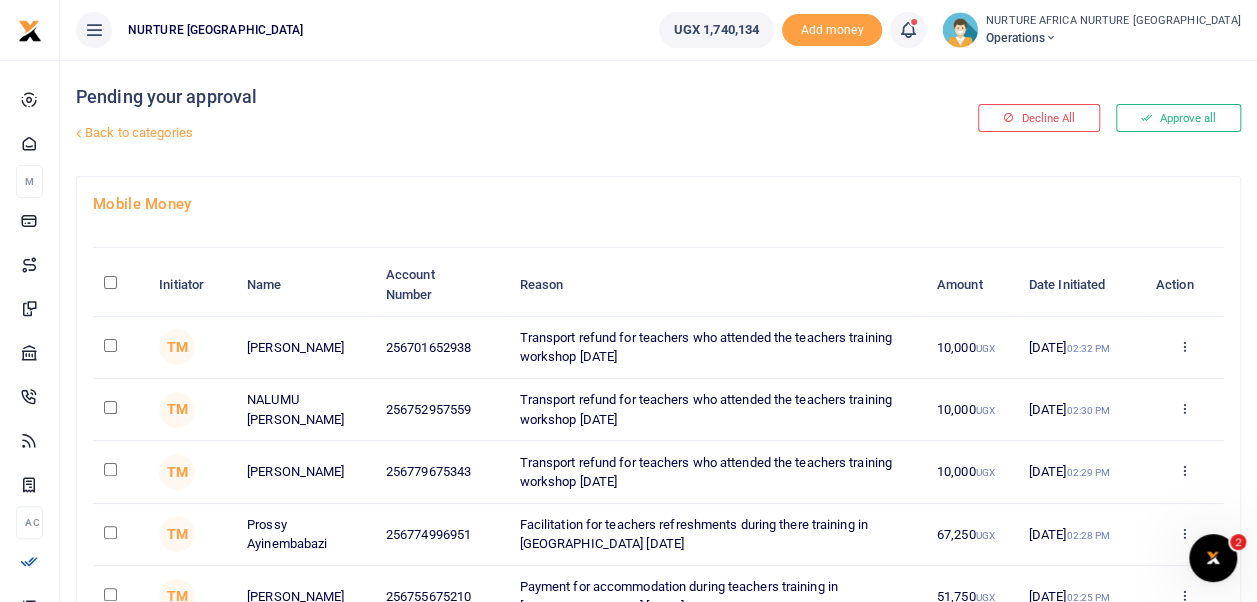 click at bounding box center (110, 345) 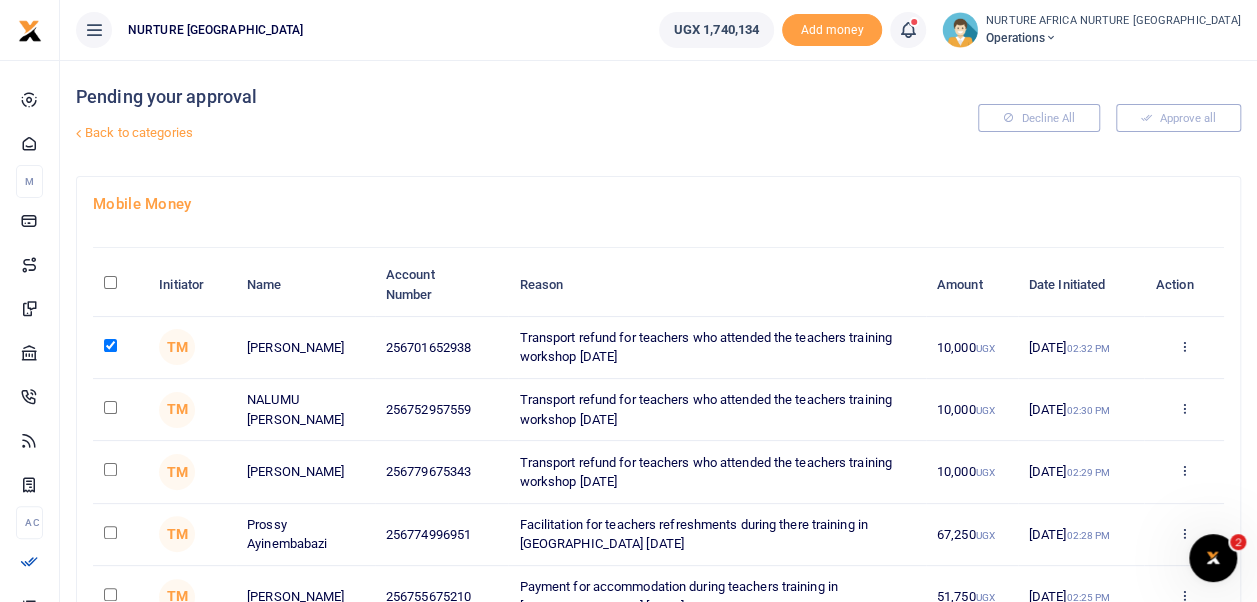 click at bounding box center (110, 407) 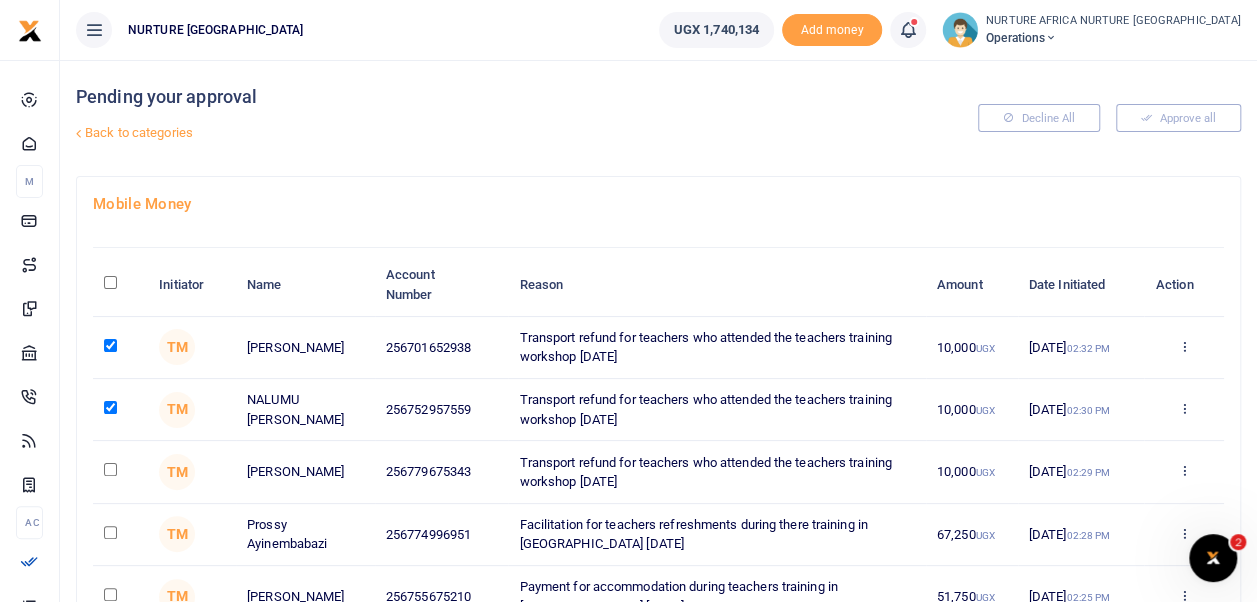 click at bounding box center [110, 469] 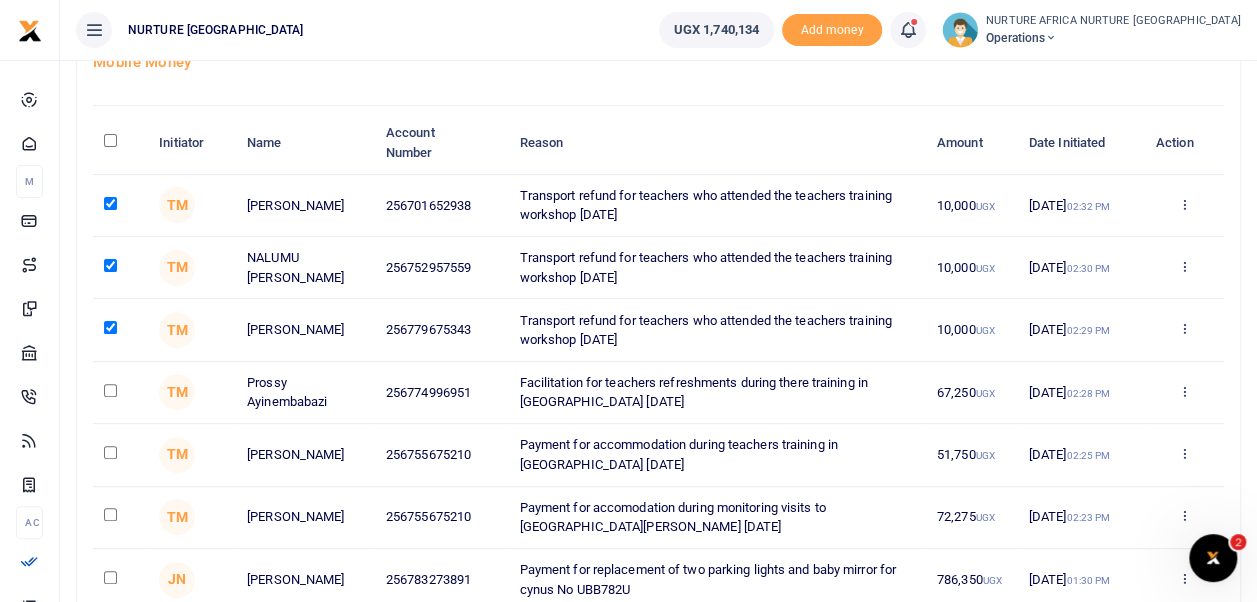 scroll, scrollTop: 149, scrollLeft: 0, axis: vertical 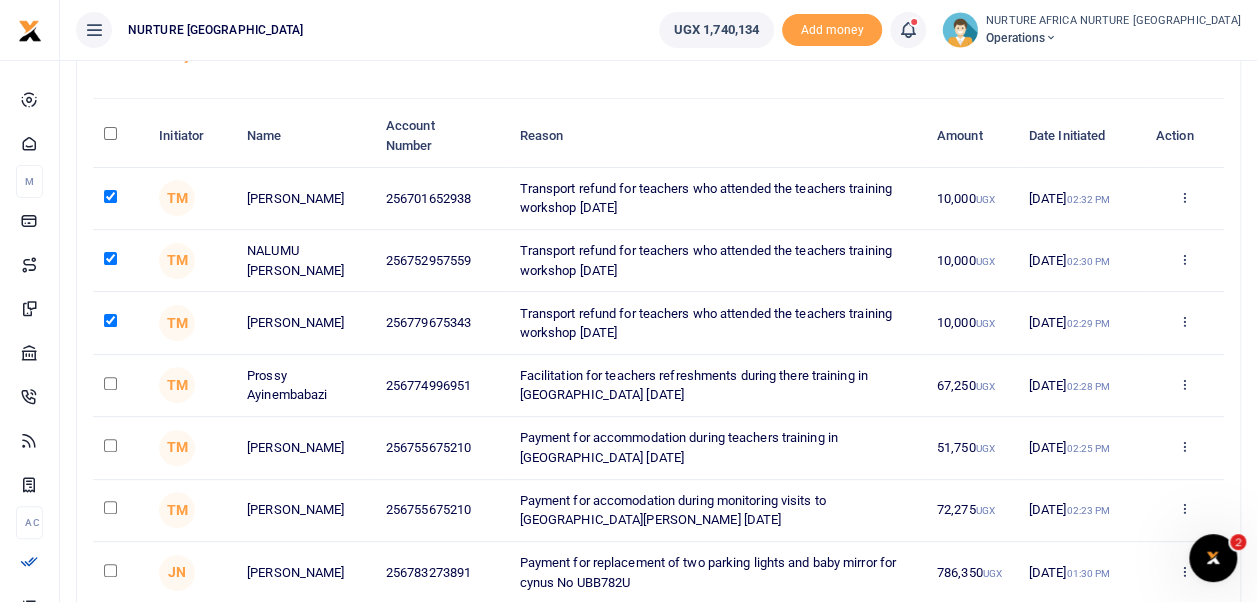 click at bounding box center (110, 383) 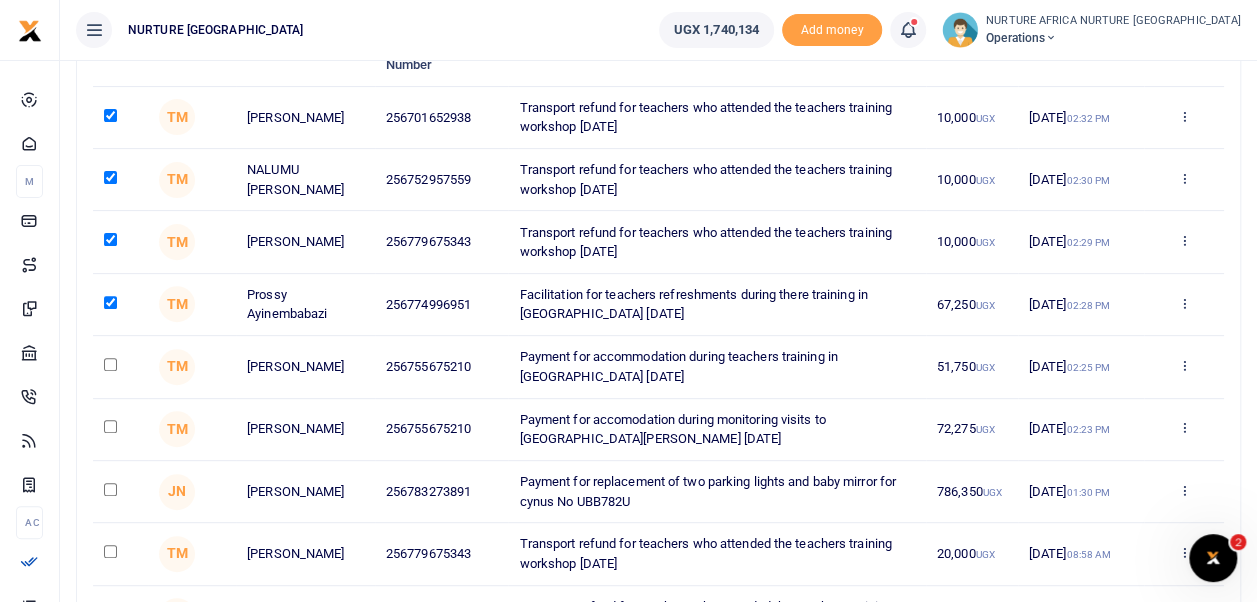 scroll, scrollTop: 231, scrollLeft: 0, axis: vertical 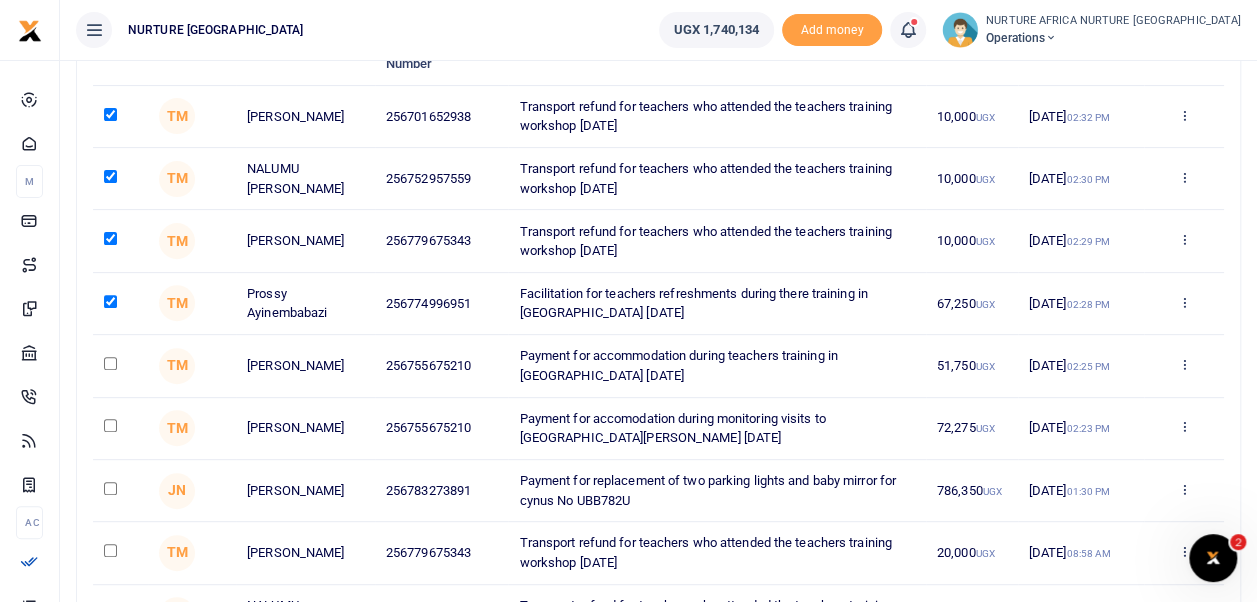 click at bounding box center [110, 363] 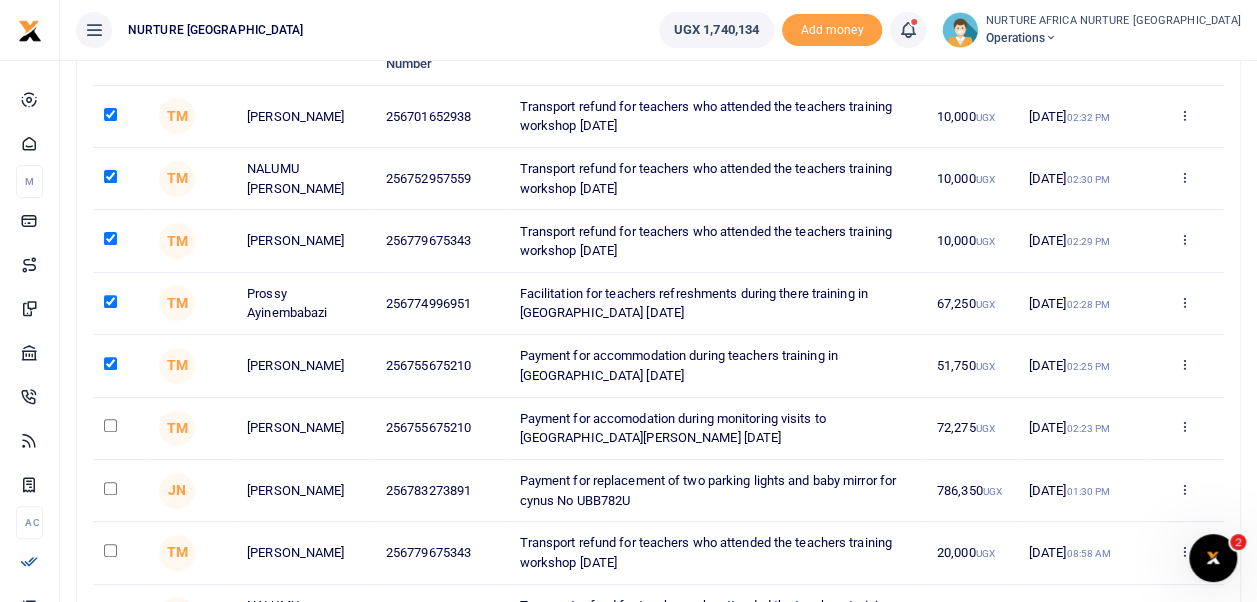 click at bounding box center (110, 425) 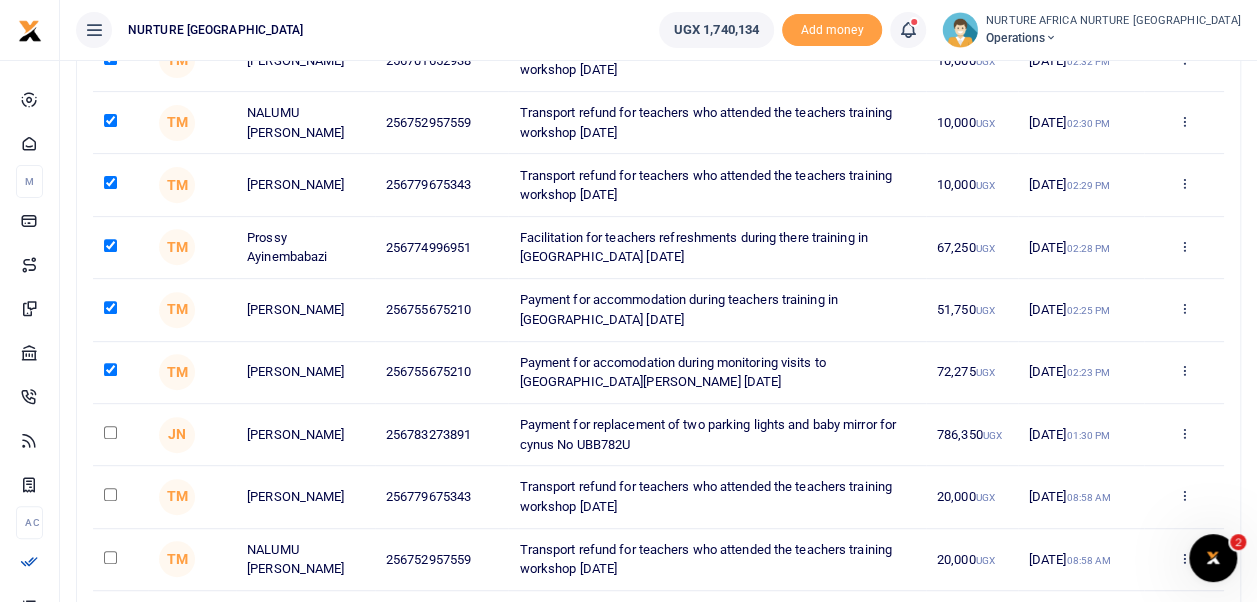 scroll, scrollTop: 290, scrollLeft: 0, axis: vertical 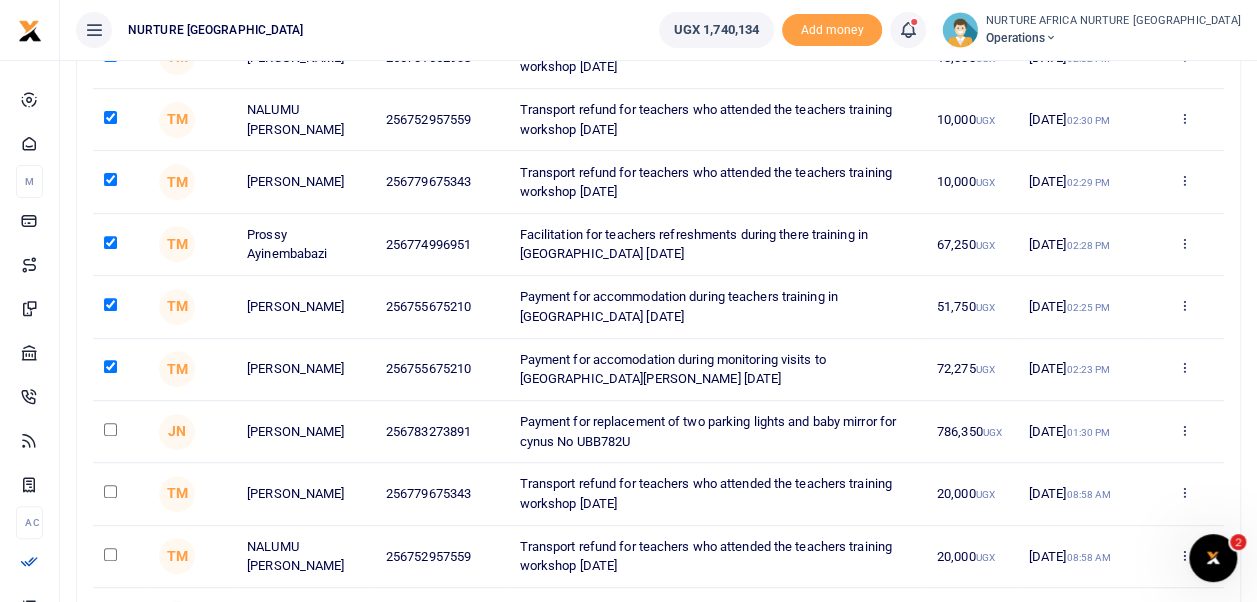 click at bounding box center [110, 429] 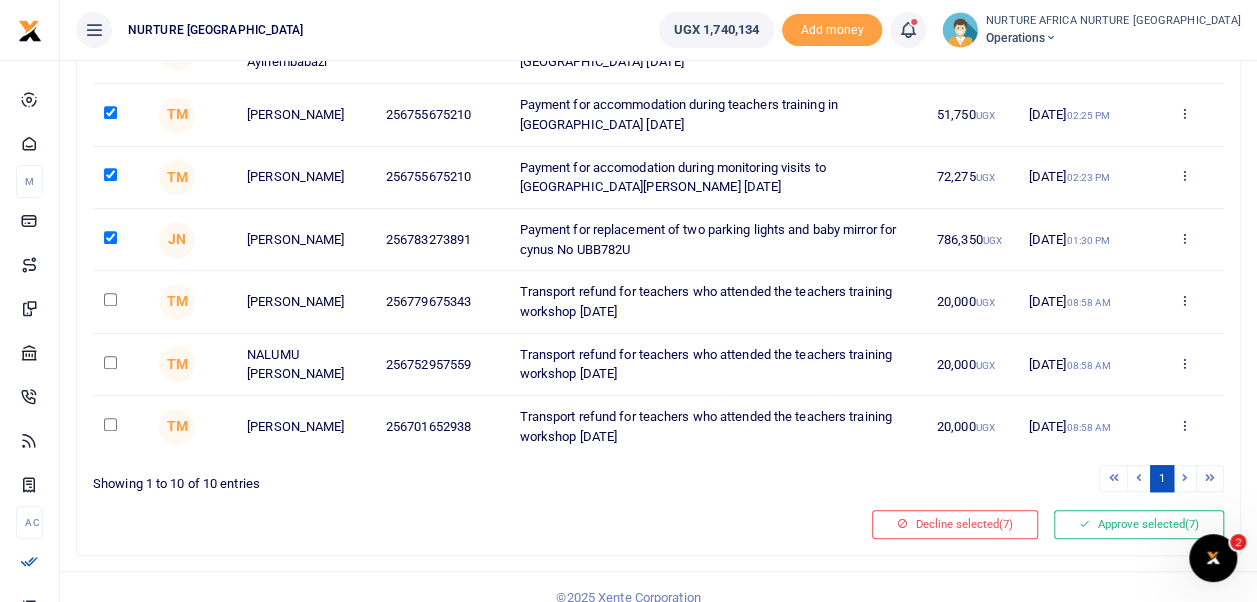 scroll, scrollTop: 484, scrollLeft: 0, axis: vertical 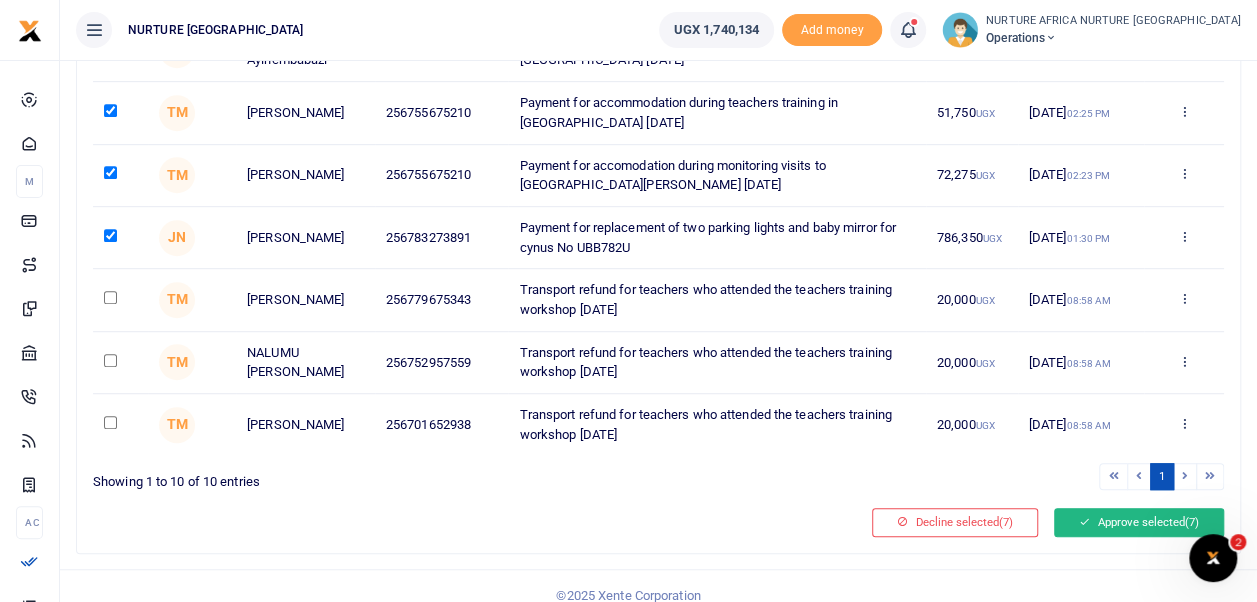 click on "Approve selected  (7)" at bounding box center (1139, 522) 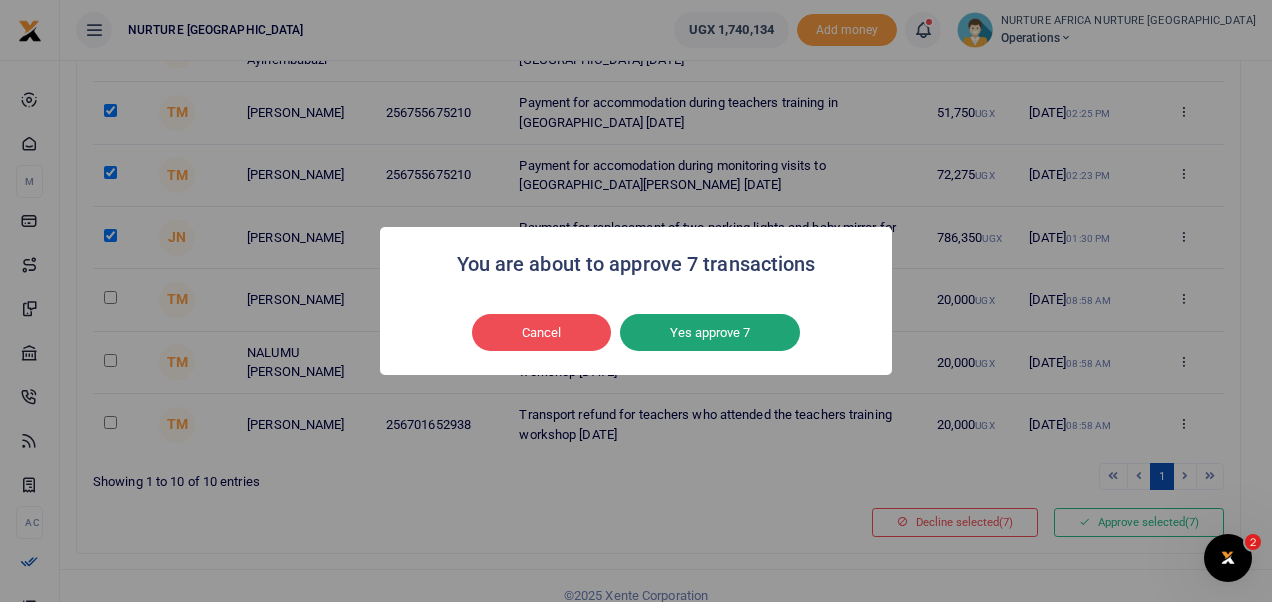 click on "Yes approve 7" at bounding box center (710, 333) 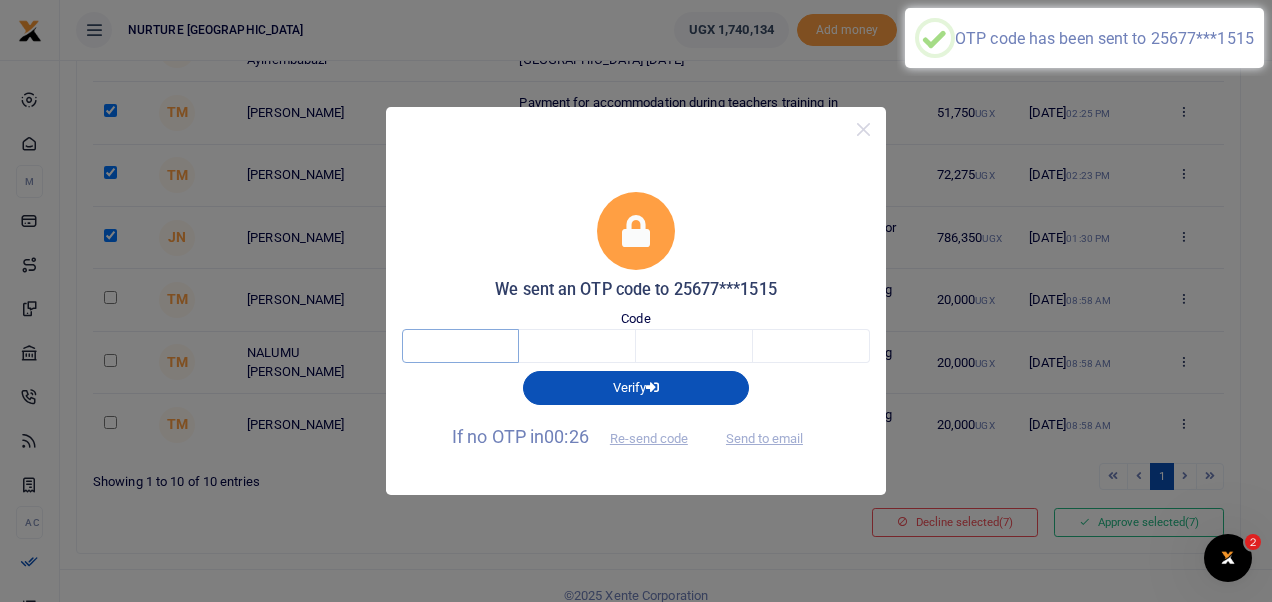 click at bounding box center (460, 346) 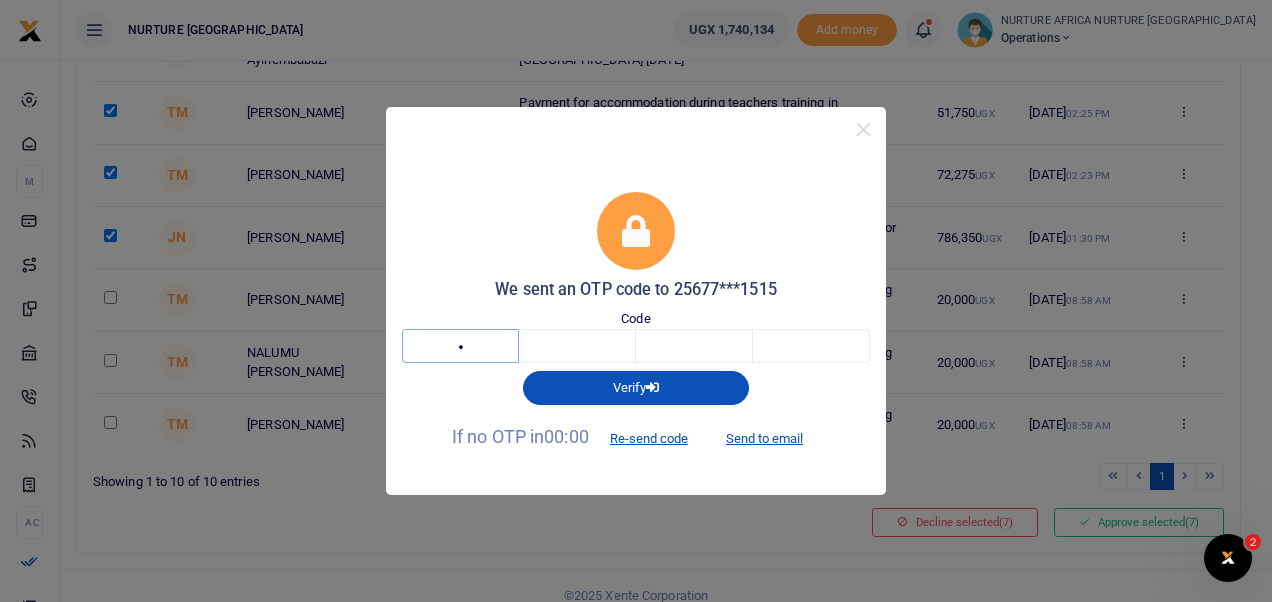 type on "2" 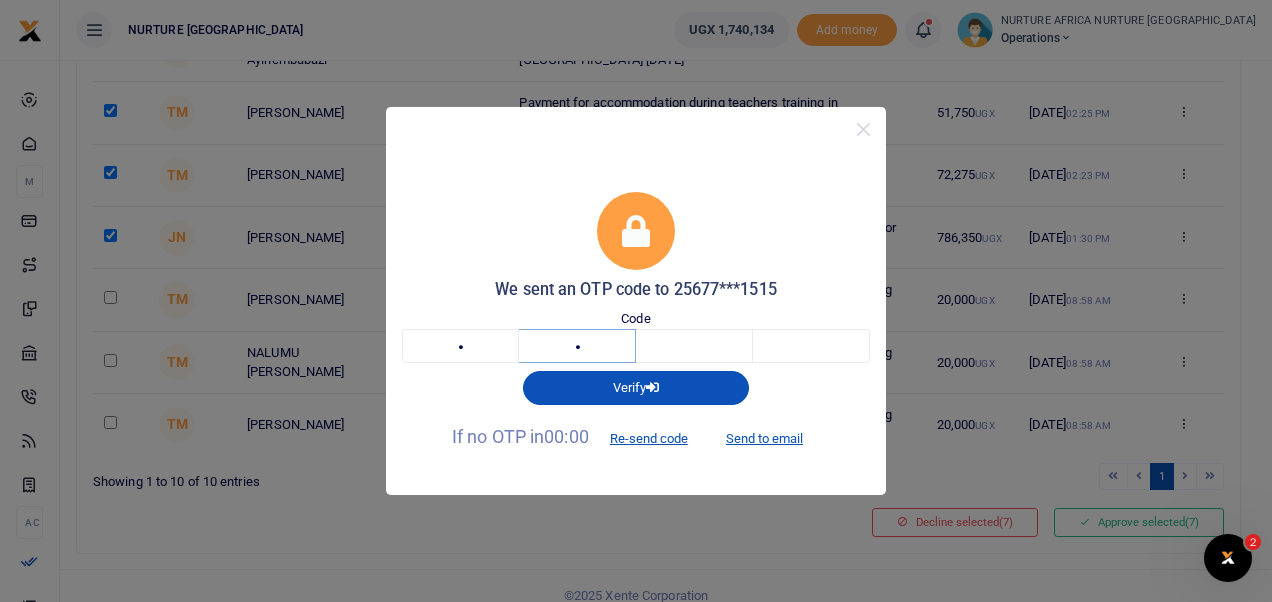 type on "8" 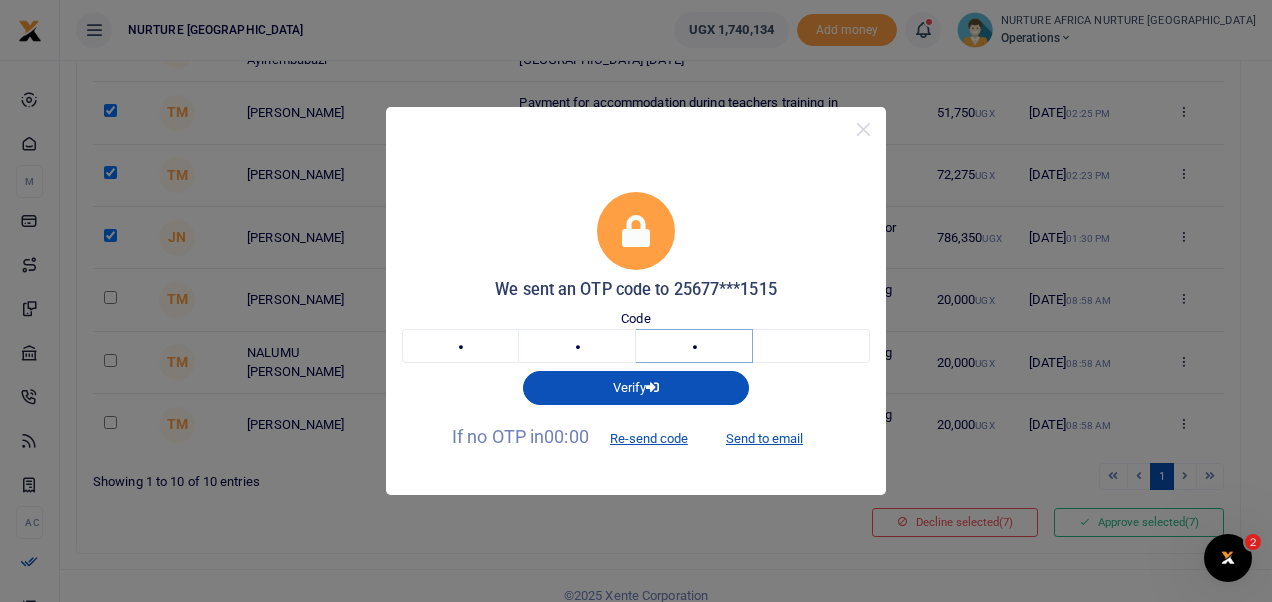 type on "3" 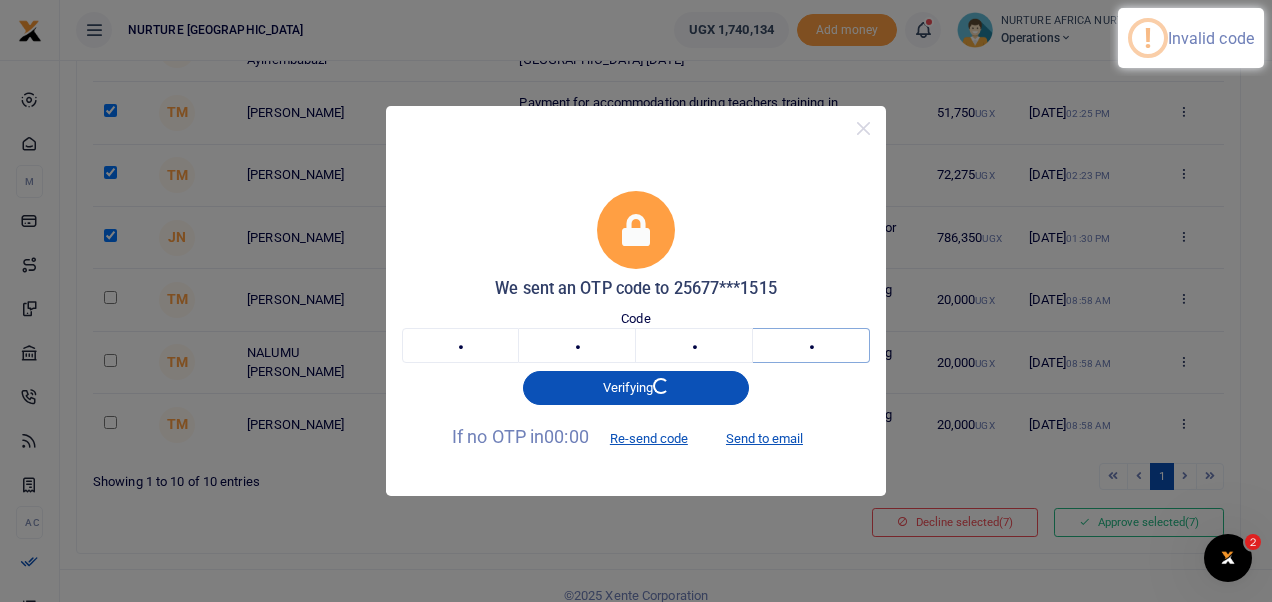 type on "3" 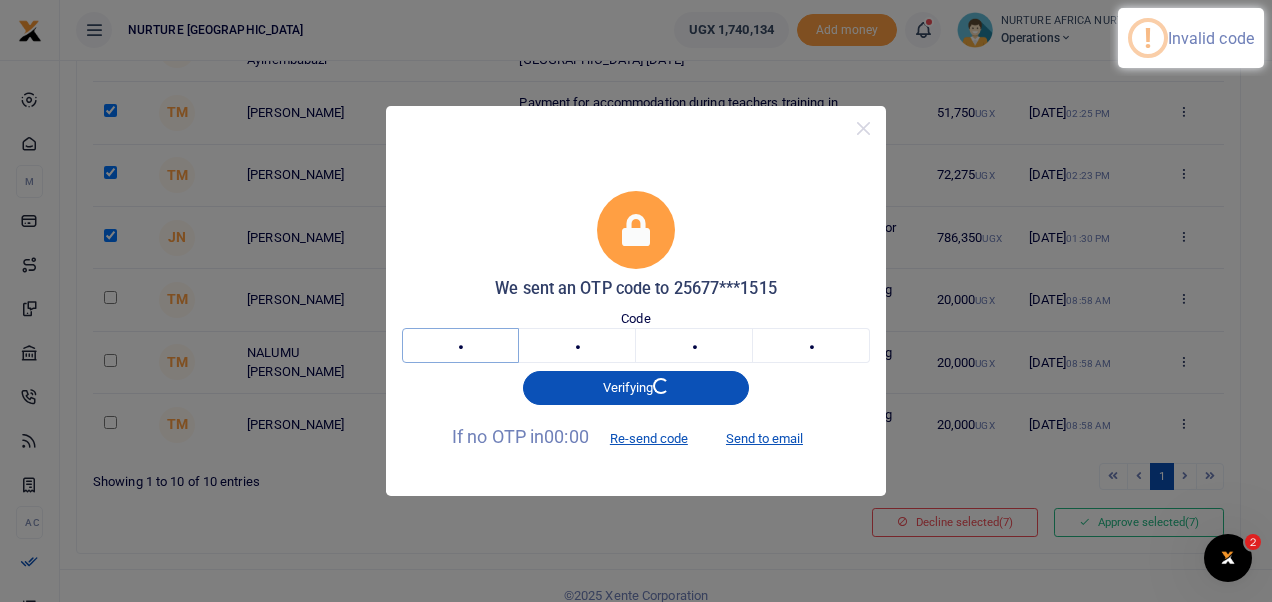 click on "2" at bounding box center [460, 345] 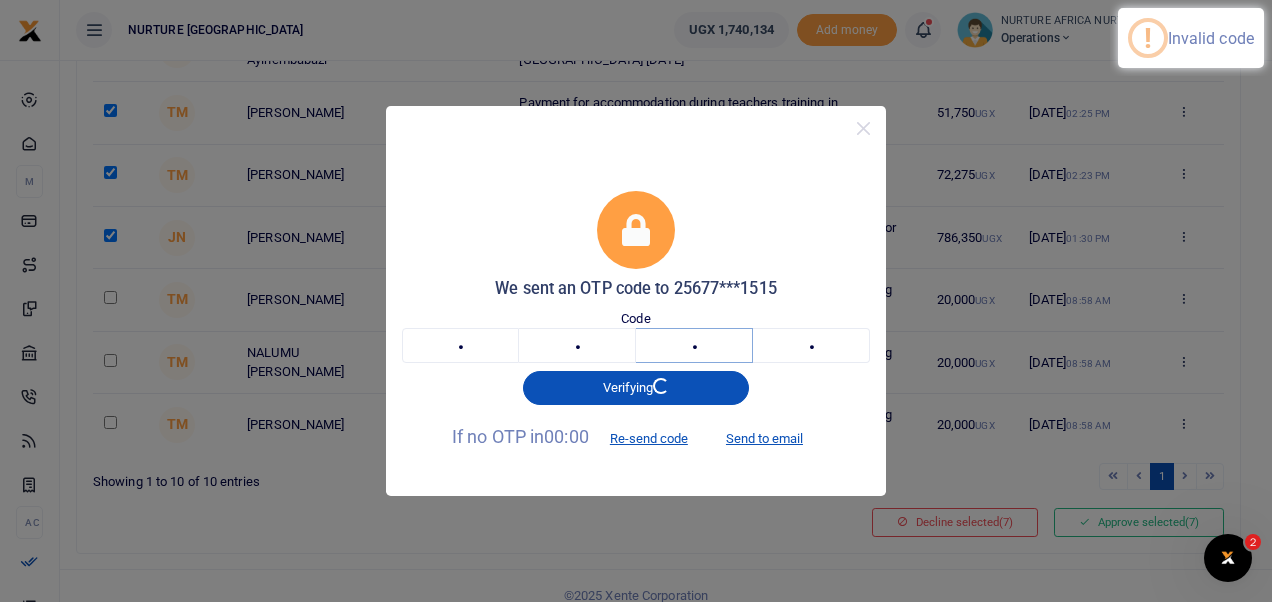 type on "9" 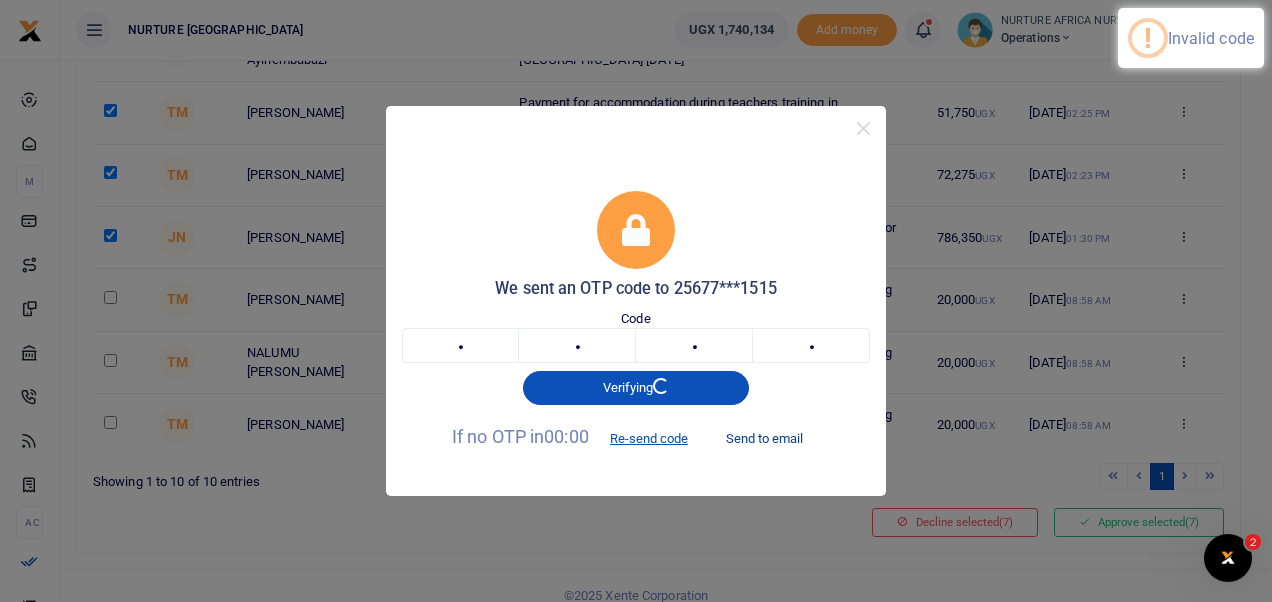 click on "Send to email" at bounding box center (764, 438) 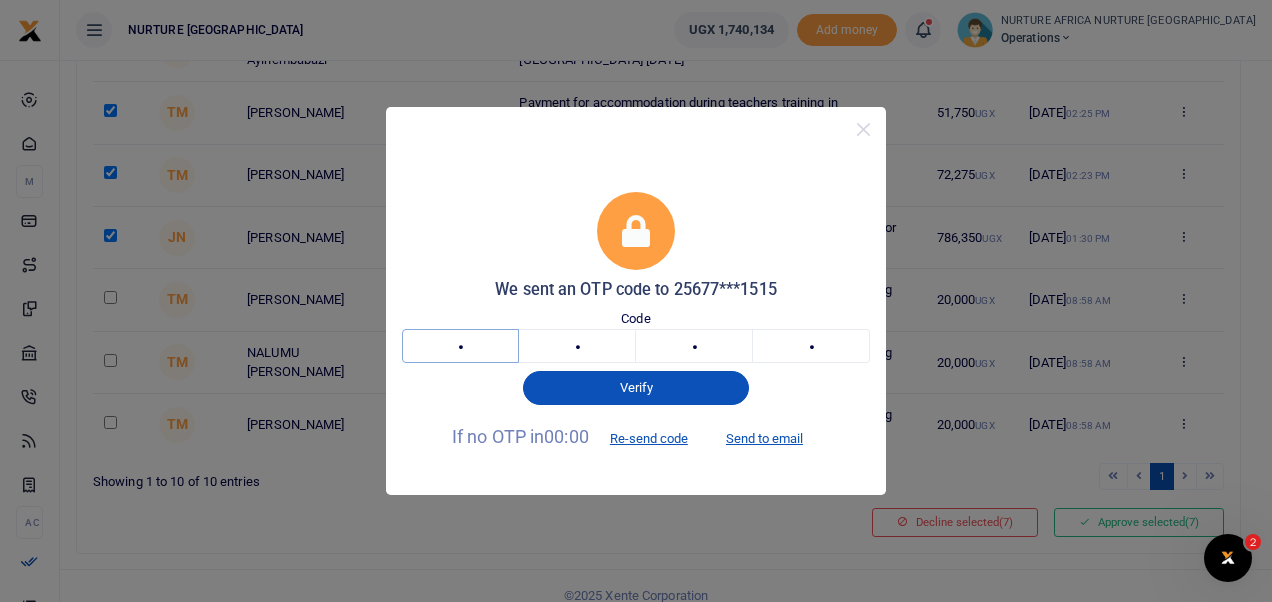 click on "2" at bounding box center [460, 346] 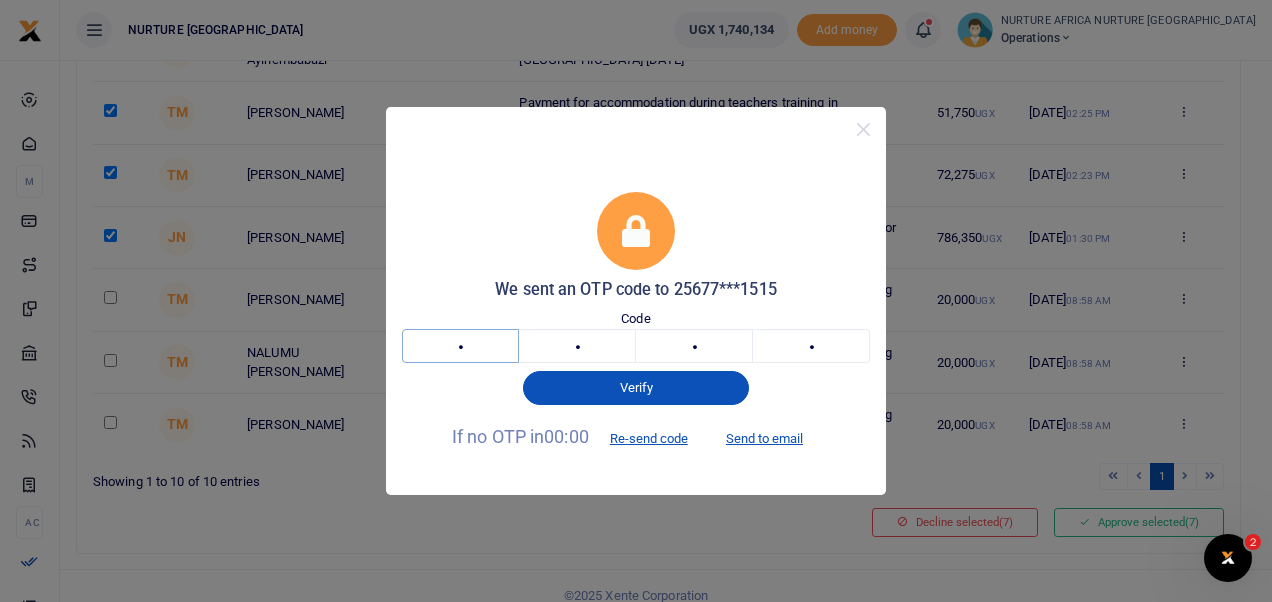 type on "8" 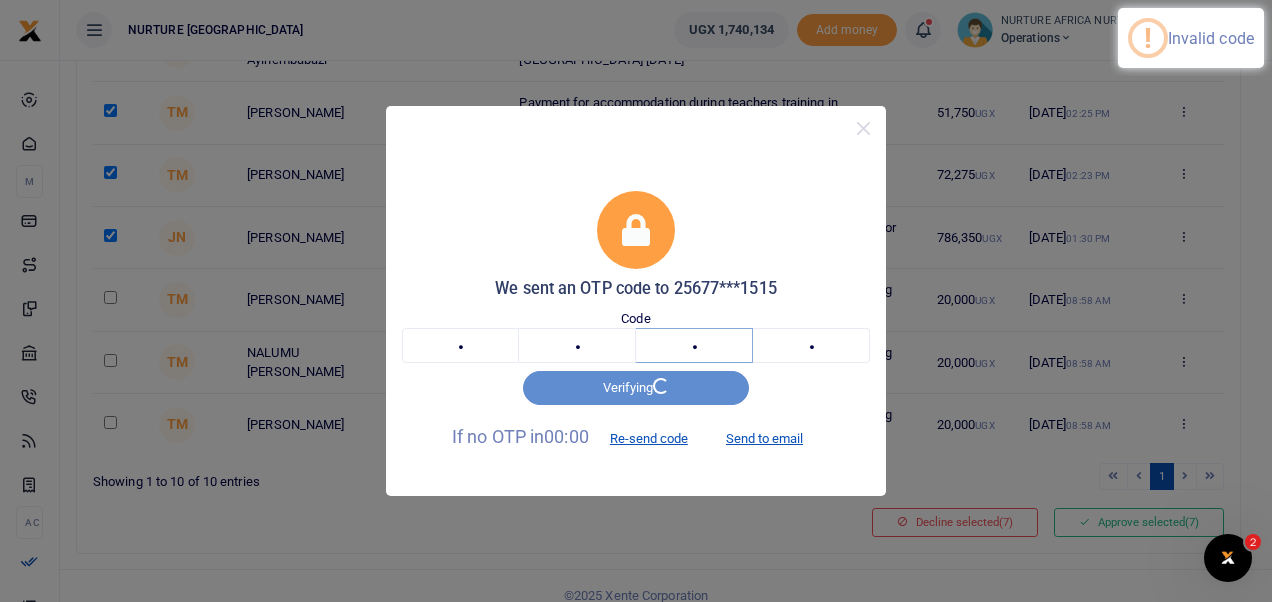 type on "8" 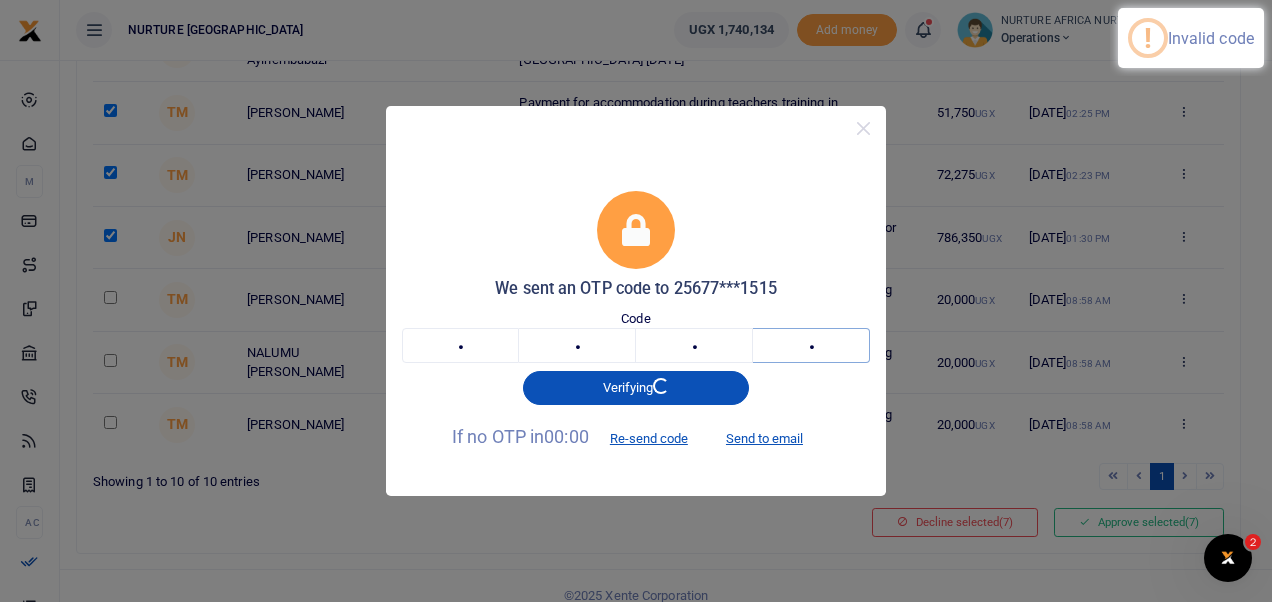 type on "0" 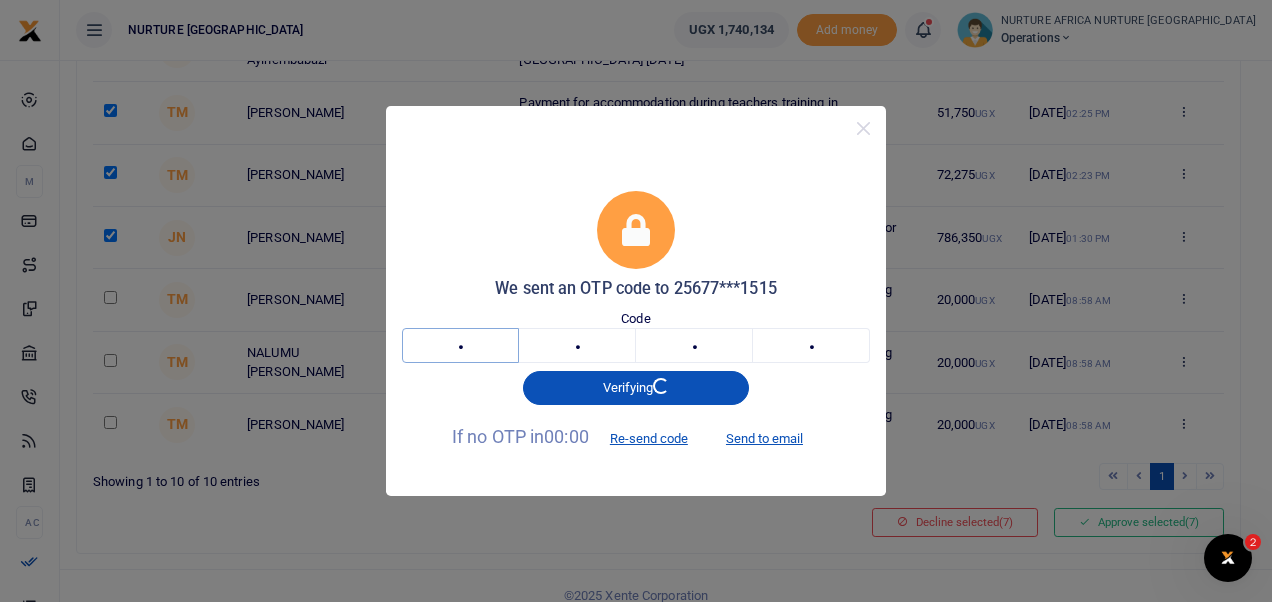 click on "8" at bounding box center [460, 345] 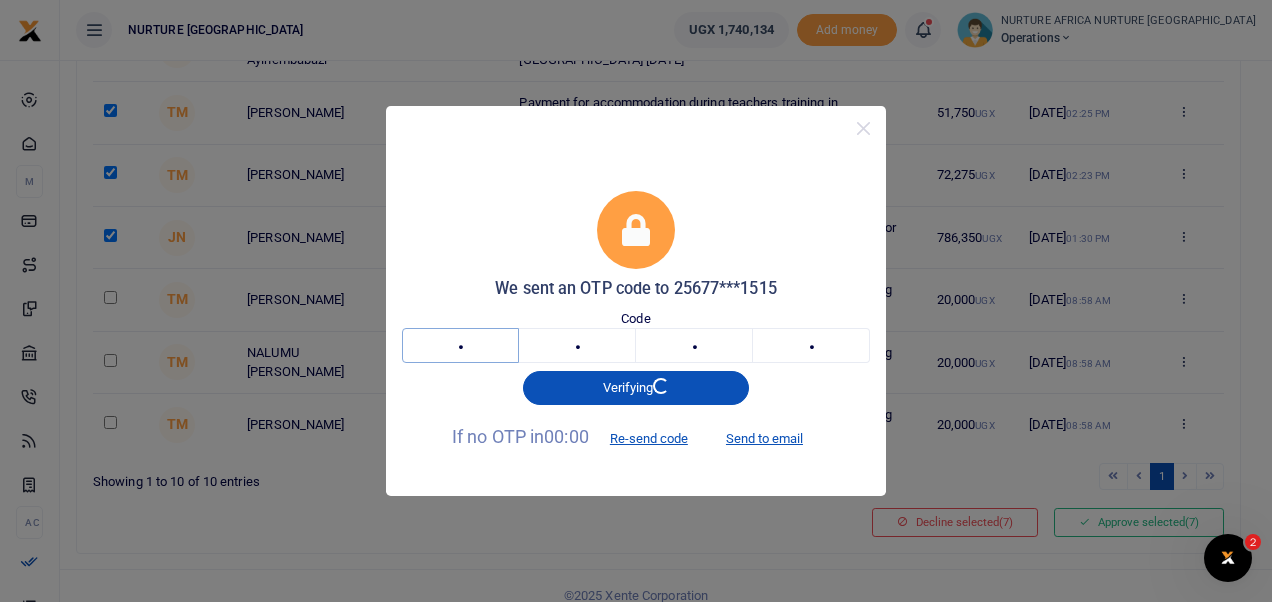 type on "9" 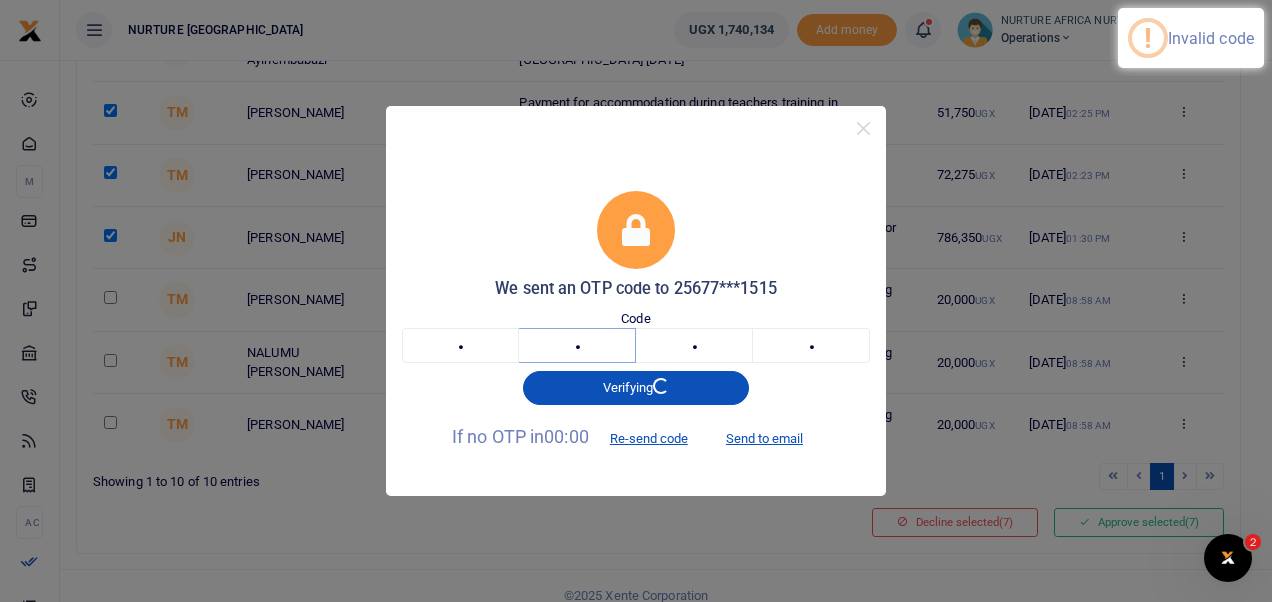 type on "6" 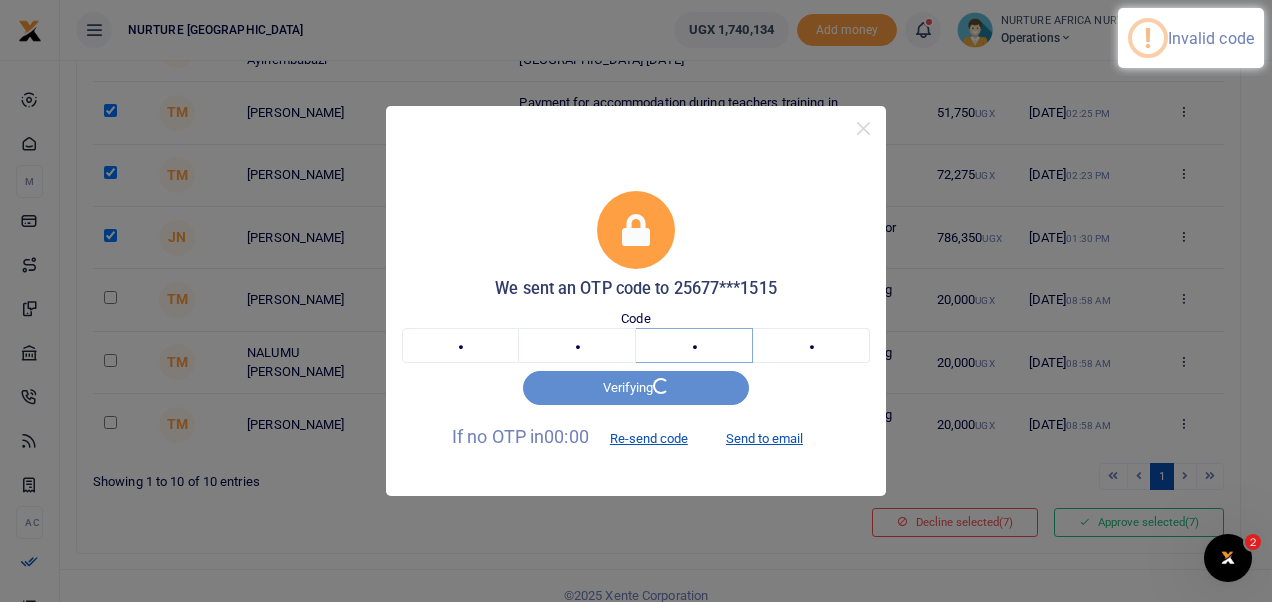 type on "5" 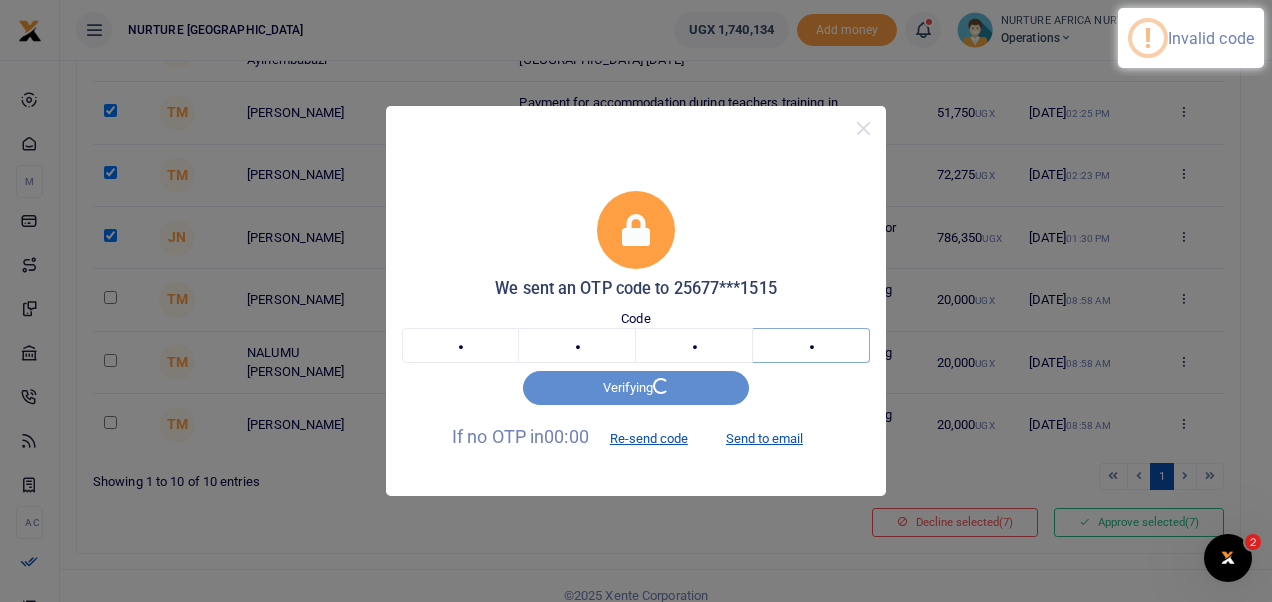 type on "2" 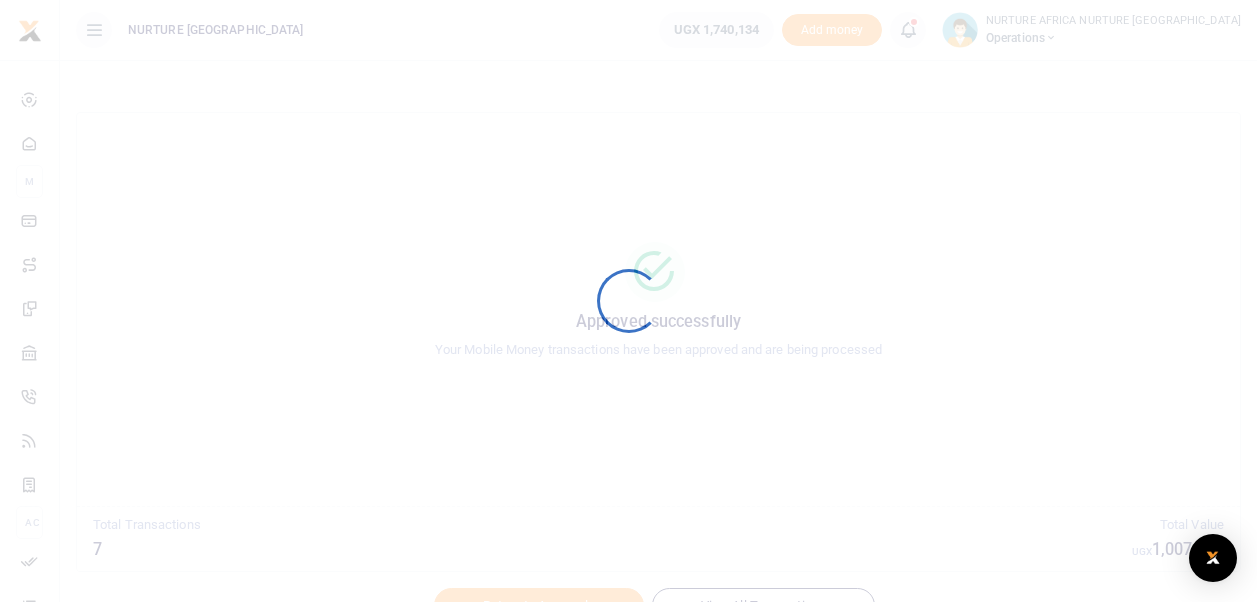 scroll, scrollTop: 0, scrollLeft: 0, axis: both 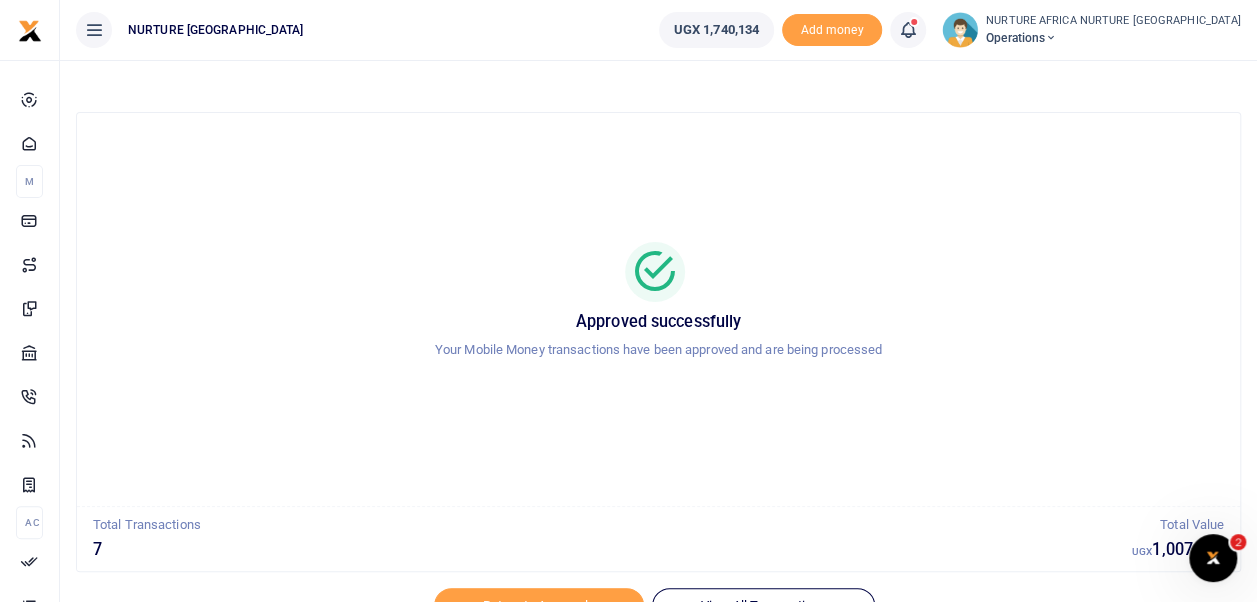 click at bounding box center (908, 30) 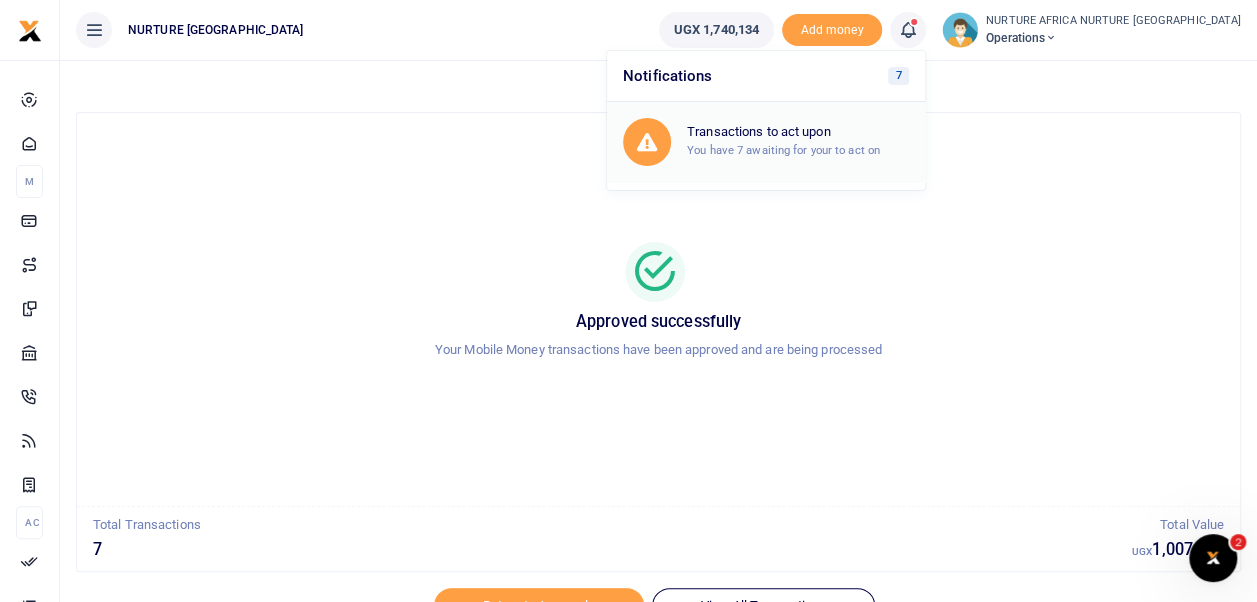 click on "You have 7 awaiting for your to act on" at bounding box center (783, 150) 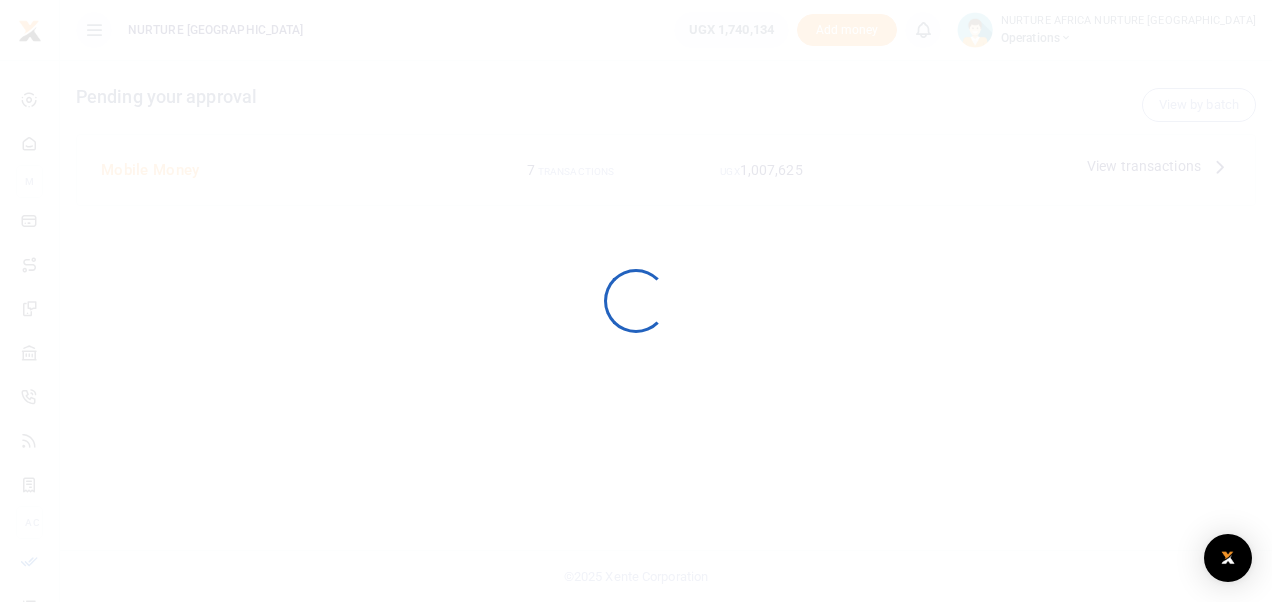 scroll, scrollTop: 0, scrollLeft: 0, axis: both 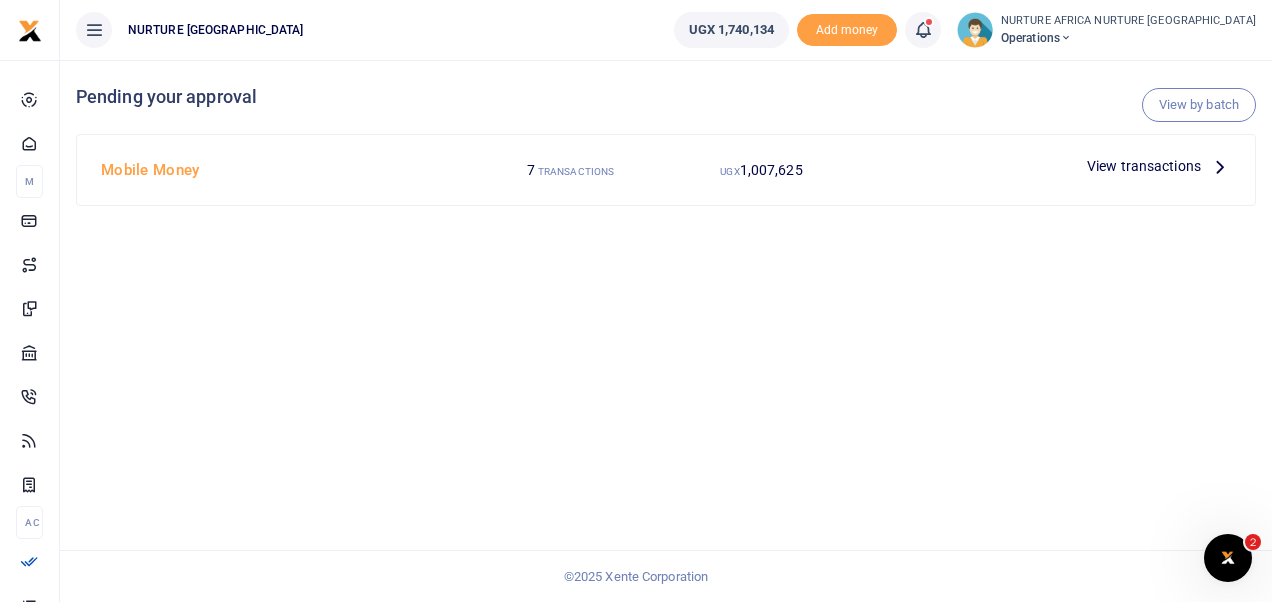 click on "View transactions" at bounding box center [1144, 166] 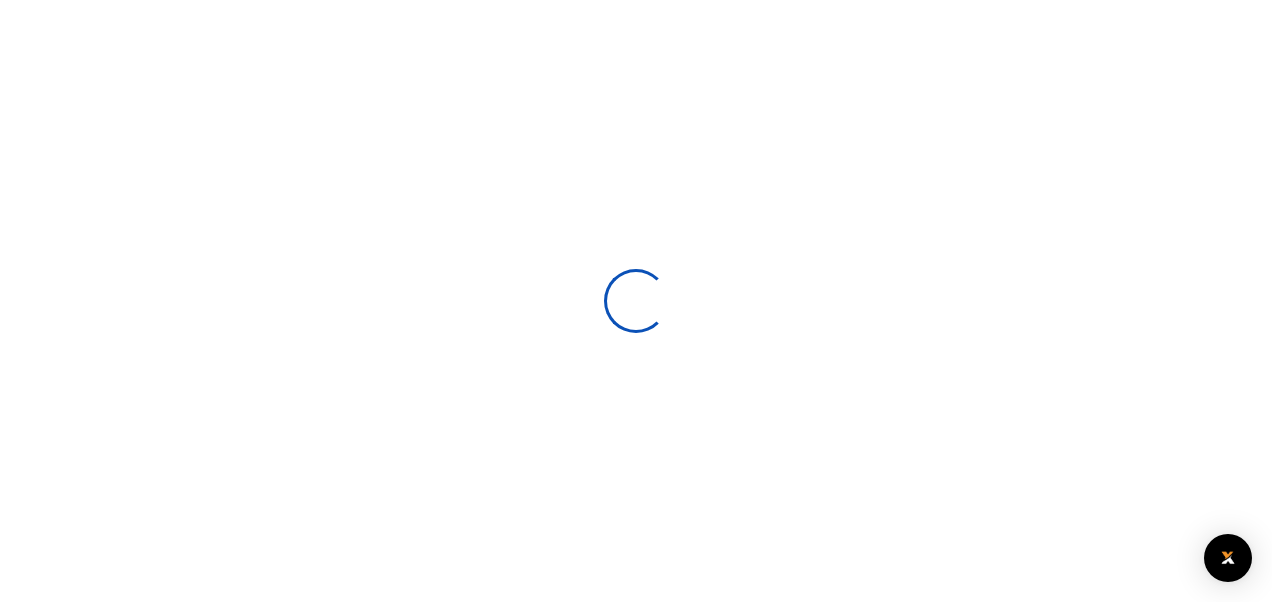 scroll, scrollTop: 0, scrollLeft: 0, axis: both 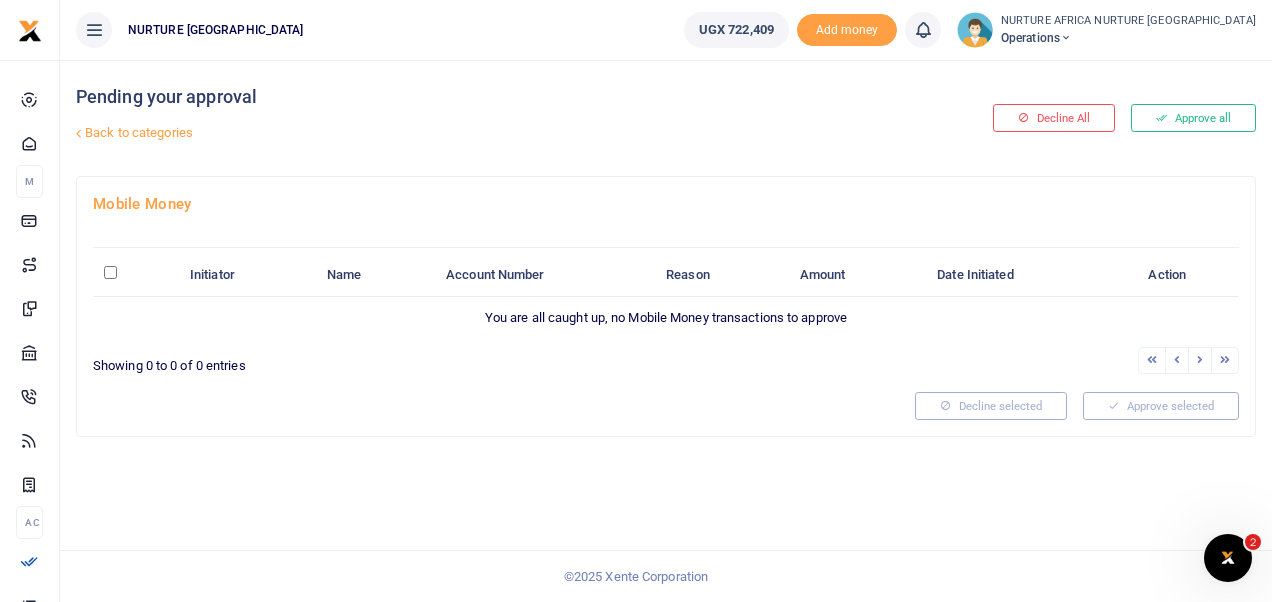 click at bounding box center (1066, 38) 